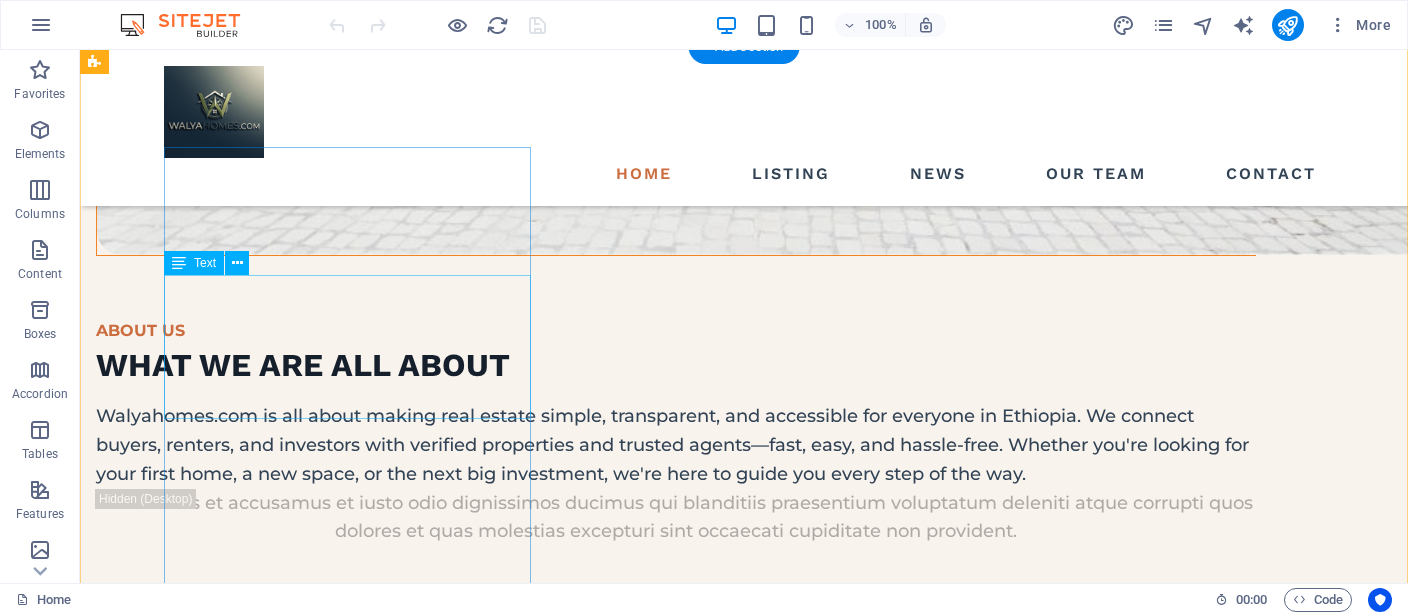 scroll, scrollTop: 2745, scrollLeft: 0, axis: vertical 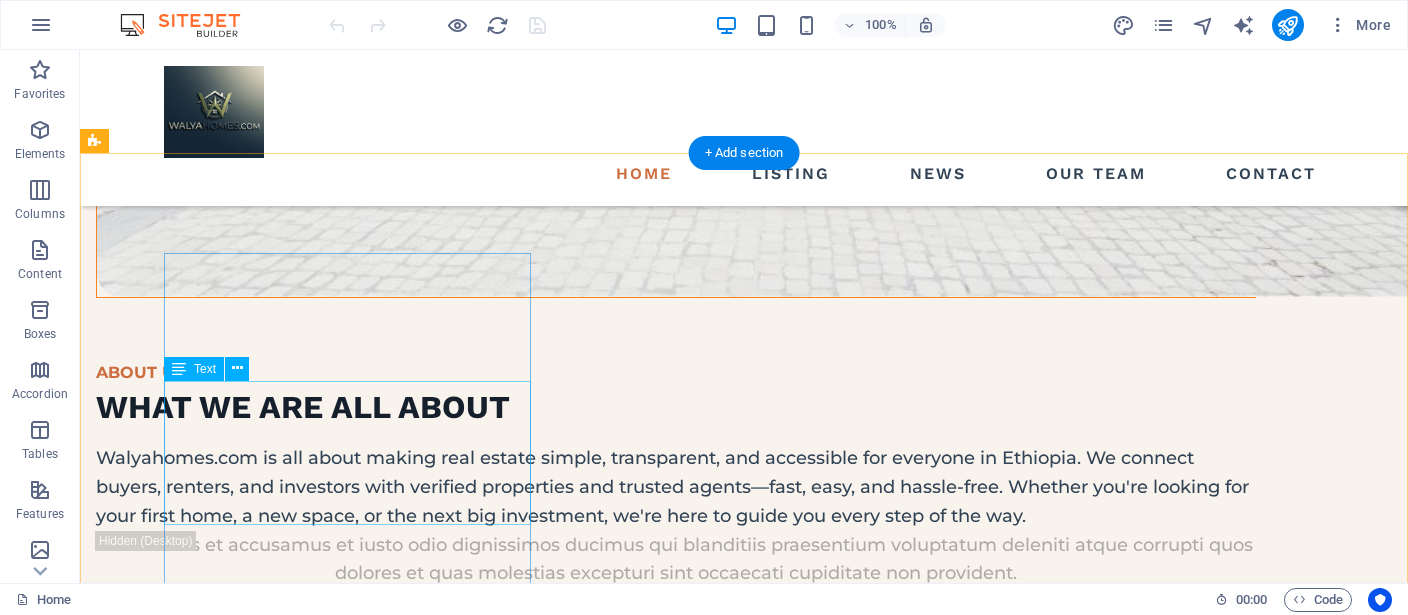 click on "At vero eos et accusamus et iusto odioertis etdivimos ducimus qui blanditiis praentiuma voluptatum deleniti atque corrupti quos et dolores et qahruas molestias excepturi eos." at bounding box center (676, 3136) 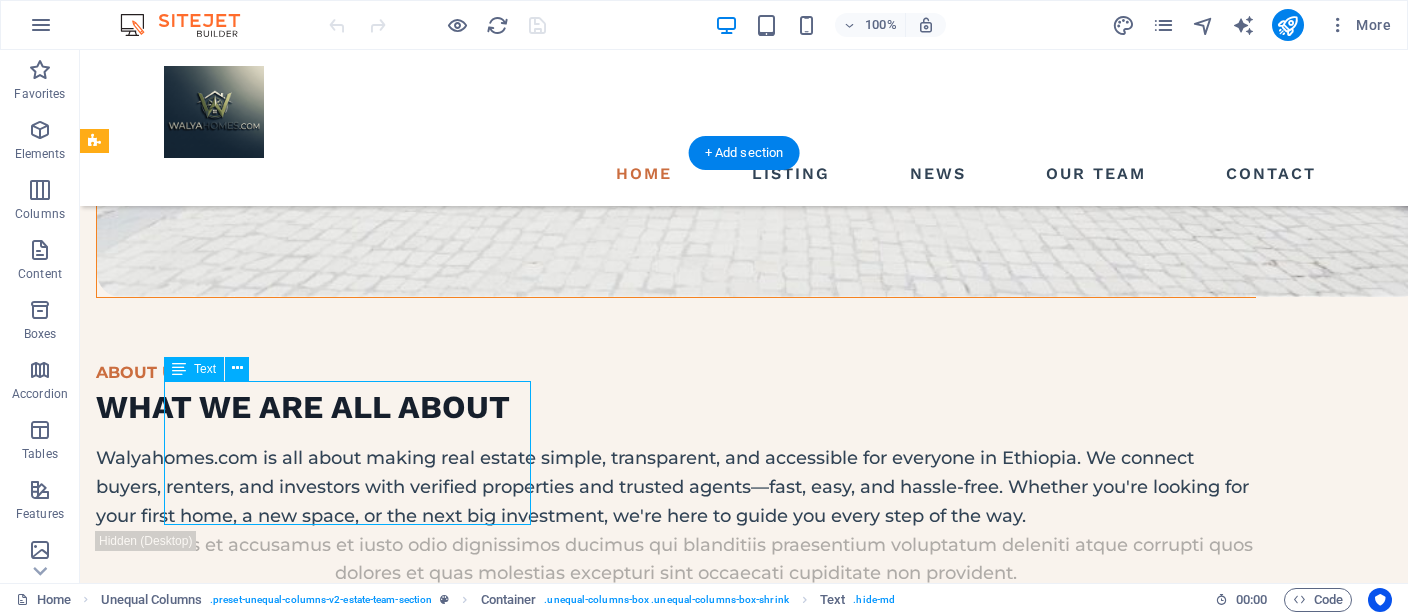 click on "At vero eos et accusamus et iusto odioertis etdivimos ducimus qui blanditiis praentiuma voluptatum deleniti atque corrupti quos et dolores et qahruas molestias excepturi eos." at bounding box center [676, 3136] 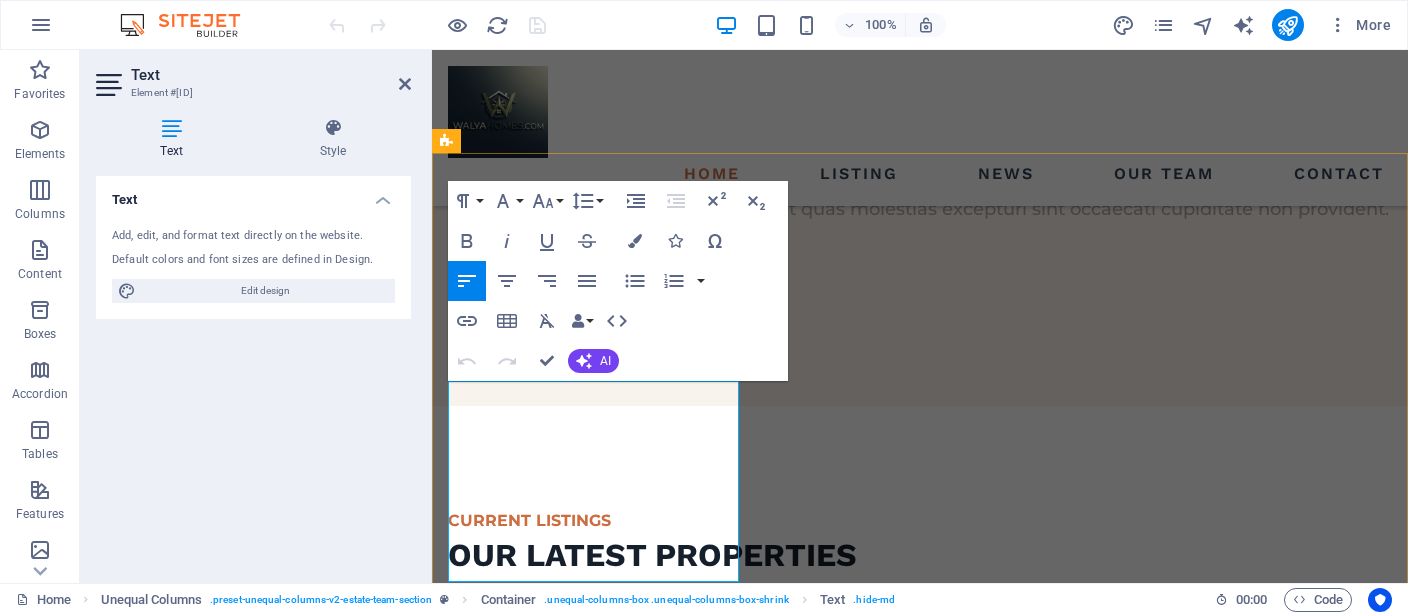 click on "At vero eos et accusamus et iusto odioertis etdivimos ducimus qui blanditiis praentiuma voluptatum deleniti atque corrupti quos et dolores et qahruas molestias excepturi eos." at bounding box center [920, 2771] 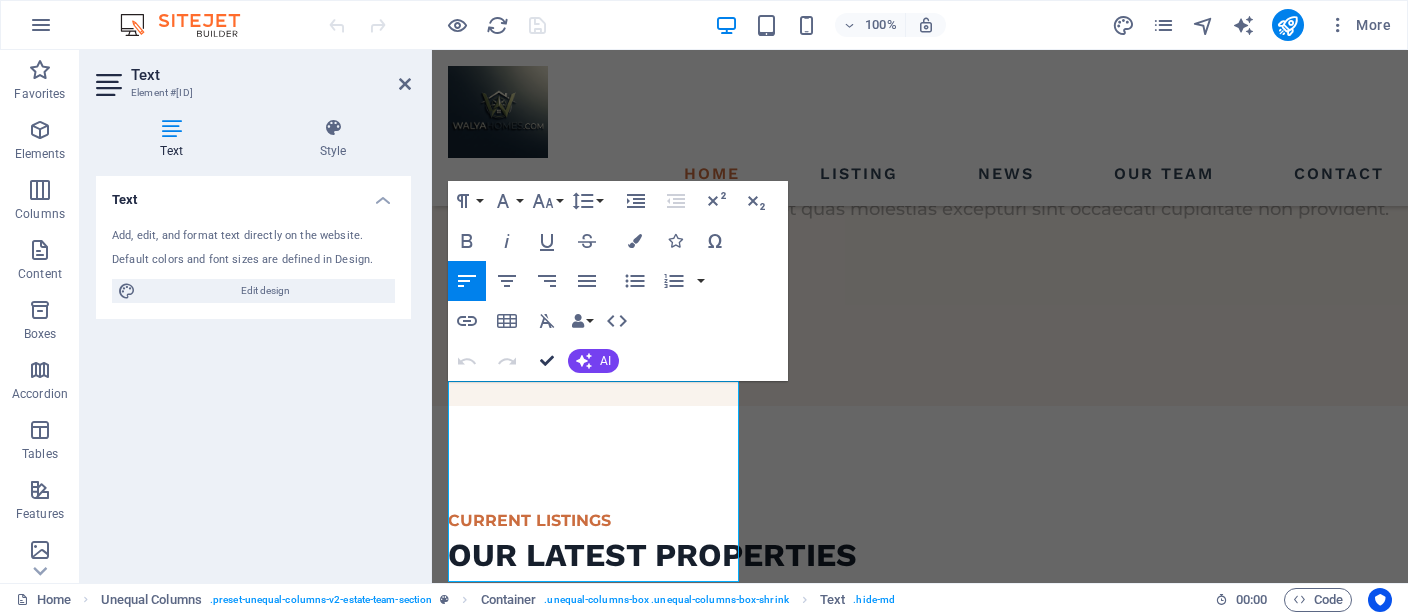 drag, startPoint x: 540, startPoint y: 356, endPoint x: 551, endPoint y: 313, distance: 44.38468 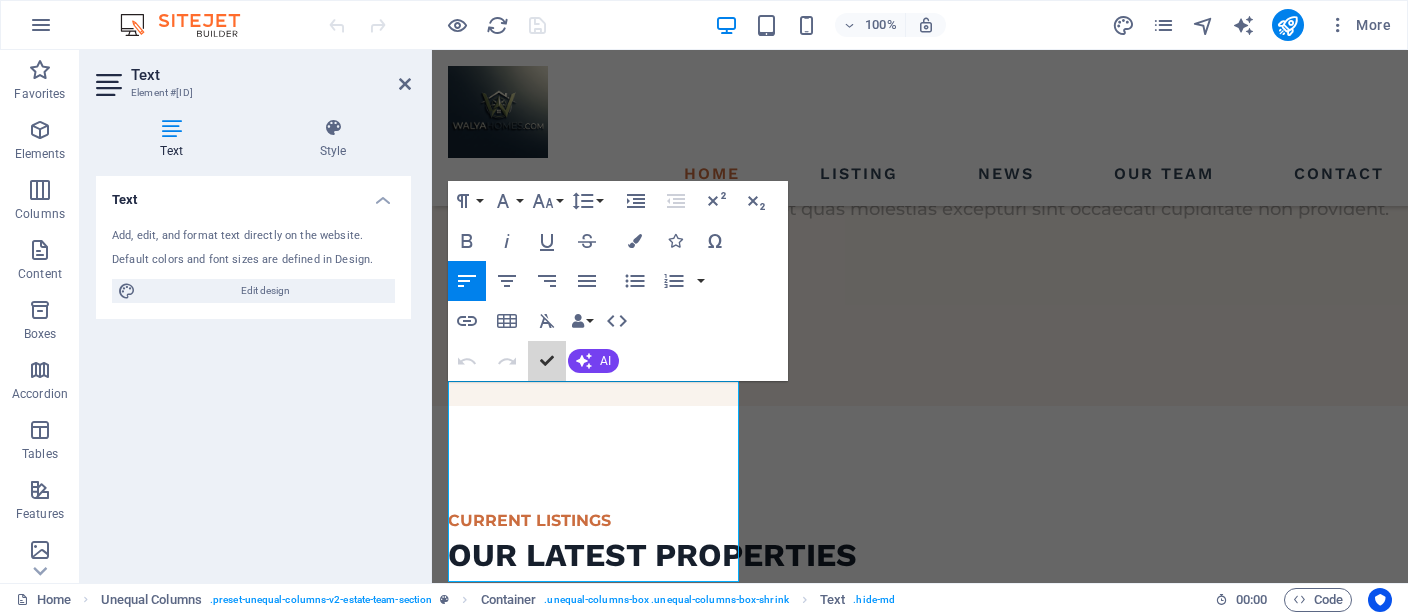 scroll, scrollTop: 2745, scrollLeft: 0, axis: vertical 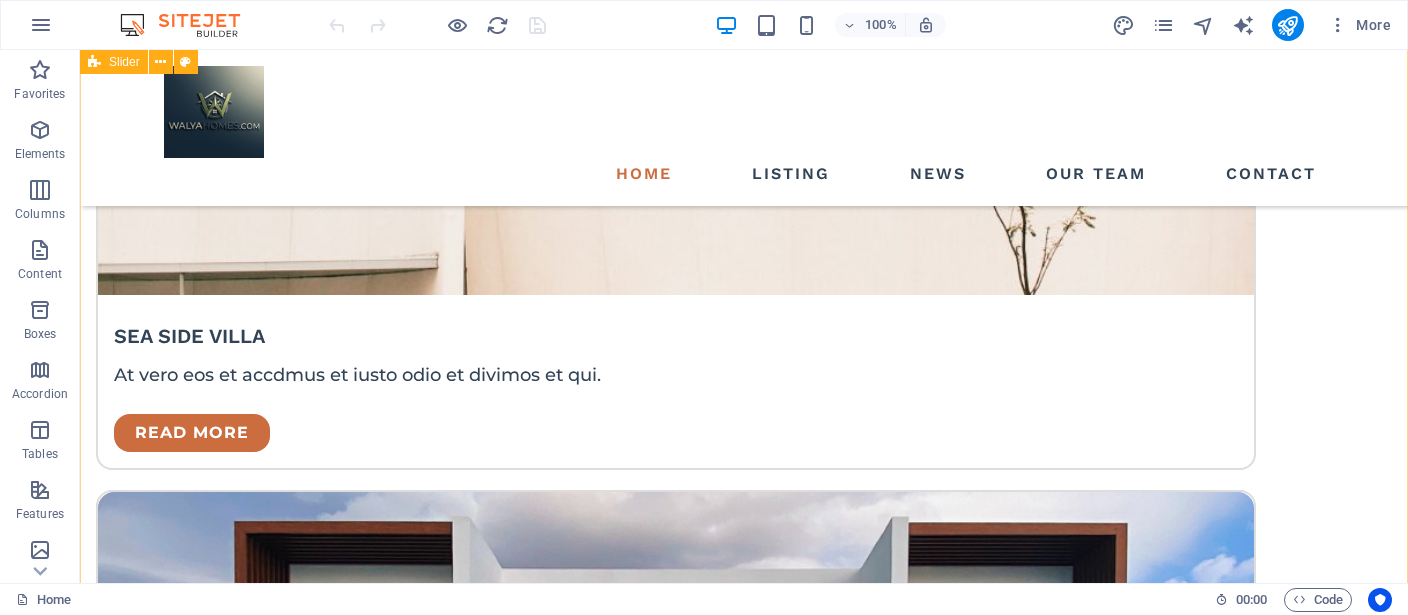 click on "Lake Side Ranch Matt White Lorem ipsum dolor sit amet, consectetur adipiscing elit. Ullamcorper in tortor gravida risus. Enim quisque nulla rhoncus eu placerat bibendum sit nunc faucibus. Arcu neque massa nisl, odio condimentum. May 22, 2022 california bay TIna BLUM Lorem ipsum dolor sit amet, consectetur adipiscing elit. Ullamcorper in tortor gravida risus. Enim quisque nulla rhoncus eu placerat bibendum sit nunc faucibus. Arcu neque massa nisl, odio condimentum. May 22, 2022 orchard st. DEBBie BELL Lorem ipsum dolor sit amet, consectetur adipiscing elit. Ullamcorper in tortor gravida risus. Enim quisque nulla rhoncus eu placerat bibendum sit nunc faucibus. Arcu neque massa nisl, odio condimentum. May 22, 2022 Lake Side Ranch Matt White Lorem ipsum dolor sit amet, consectetur adipiscing elit. Ullamcorper in tortor gravida risus. Enim quisque nulla rhoncus eu placerat bibendum sit nunc faucibus. Arcu neque massa nisl, odio condimentum. May 22, 2022 california bay TIna BLUM May 22, 2022 1 2 3" at bounding box center (744, 5240) 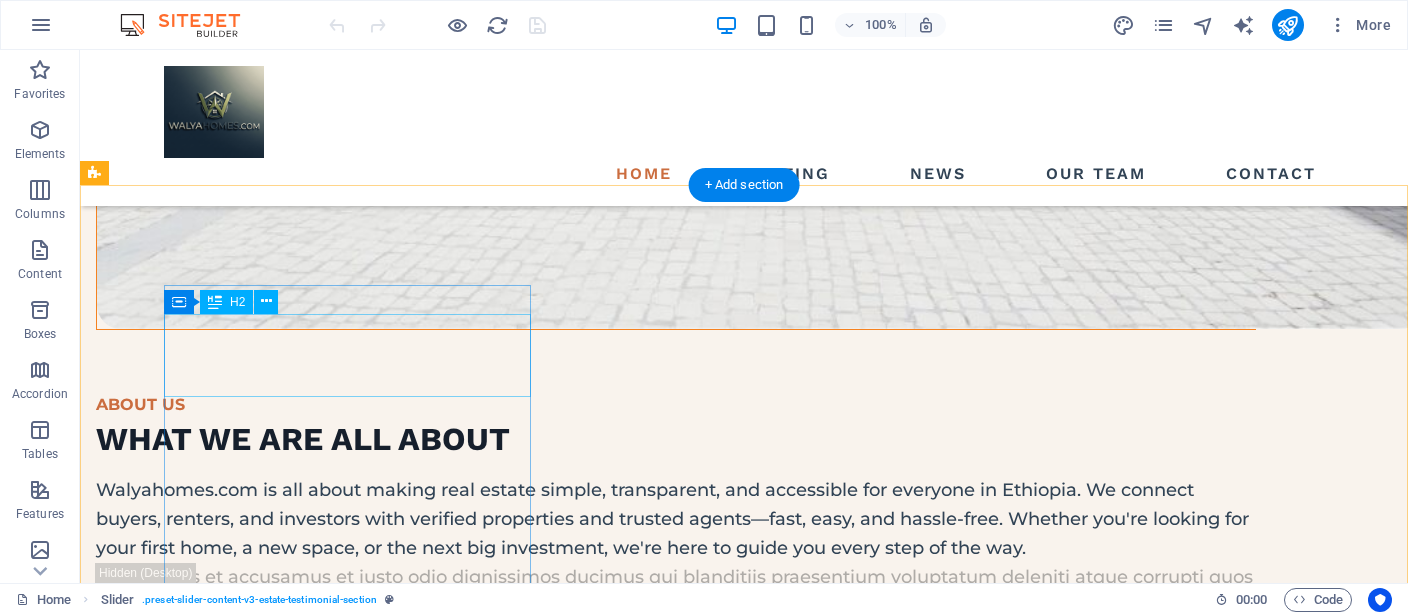 scroll, scrollTop: 2640, scrollLeft: 0, axis: vertical 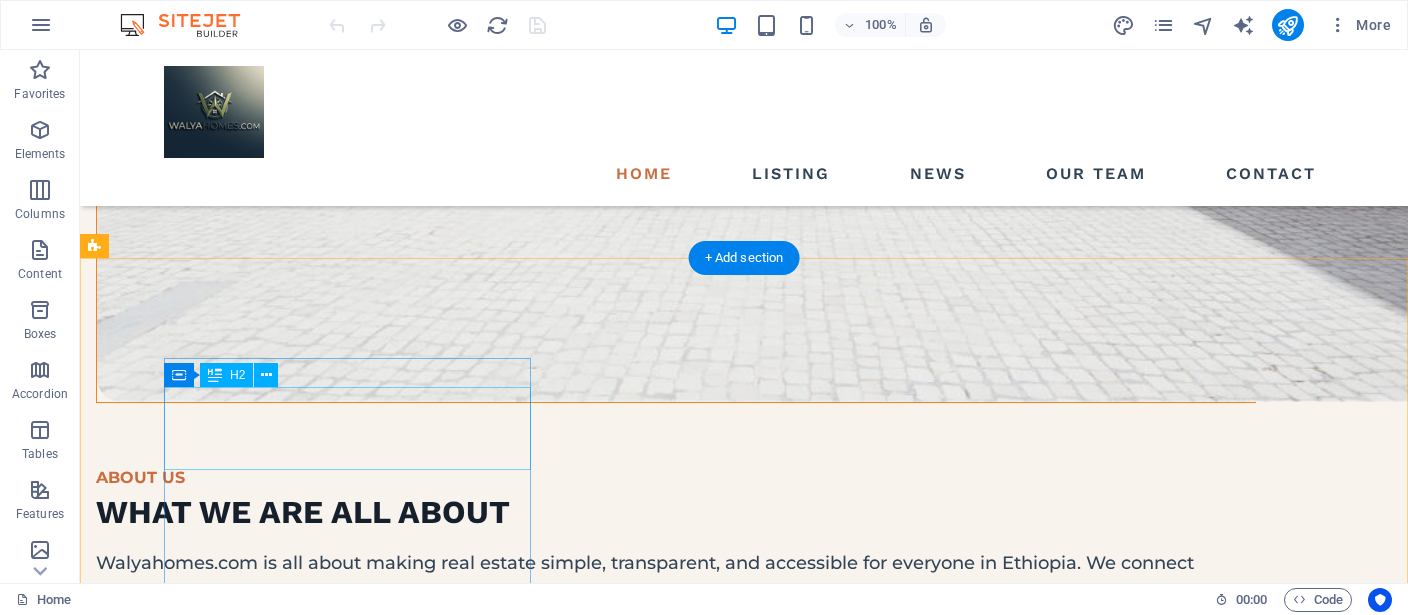 click on "what we are all about" at bounding box center [676, 3175] 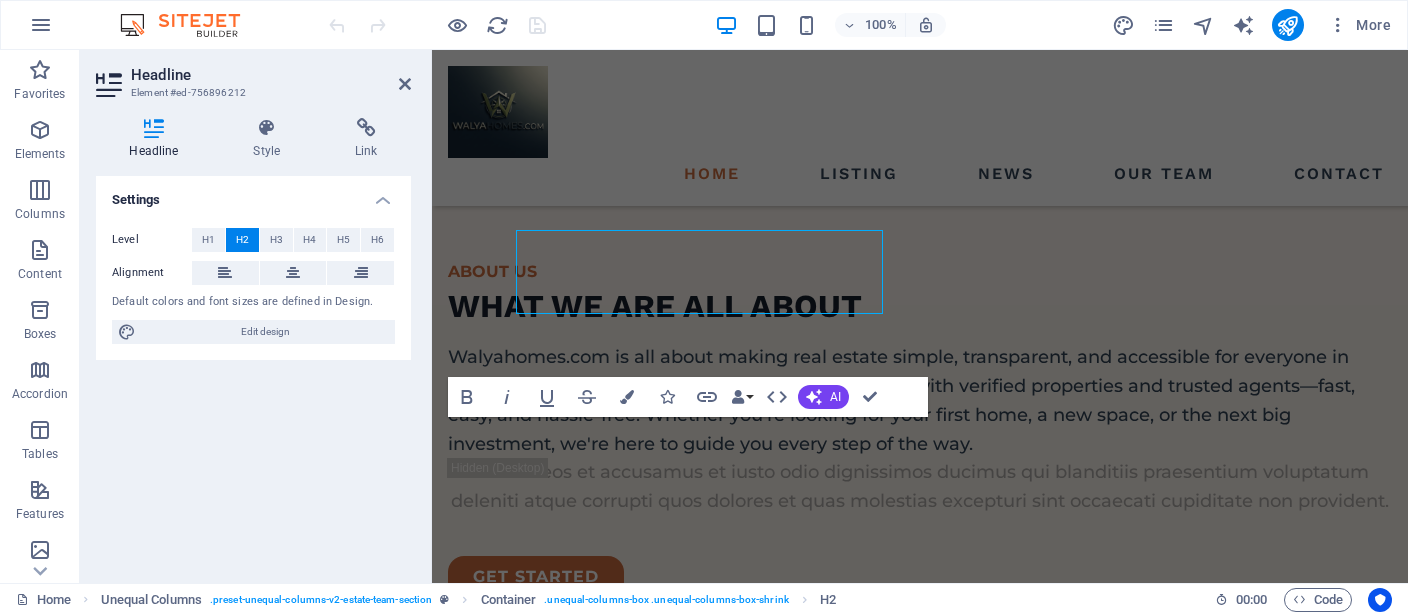 click on "Headline Element #ed-756896212 Headline Style Link Settings Level H1 H2 H3 H4 H5 H6 Alignment Default colors and font sizes are defined in Design. Edit design Unequal Columns Element Link None Page External Element Next element Phone Email Page Home Listing News Our Team Contact Legal Notice Privacy Element
URL Phone Email Link target New tab Same tab Overlay Title Additional link description, should not be the same as the link text. The title is most often shown as a tooltip text when the mouse moves over the element. Leave empty if uncertain. Relationship Sets the  relationship of this link to the link target . For example, the value "nofollow" instructs search engines not to follow the link. Can be left empty. alternate author bookmark external help license next nofollow noreferrer noopener prev search tag
H1   Banner   Banner   Container   Text   Spacer   Spacer   Button   Container   H2   Text   Boxes   Container   Spacer   Container   H3   Container" at bounding box center [744, 316] 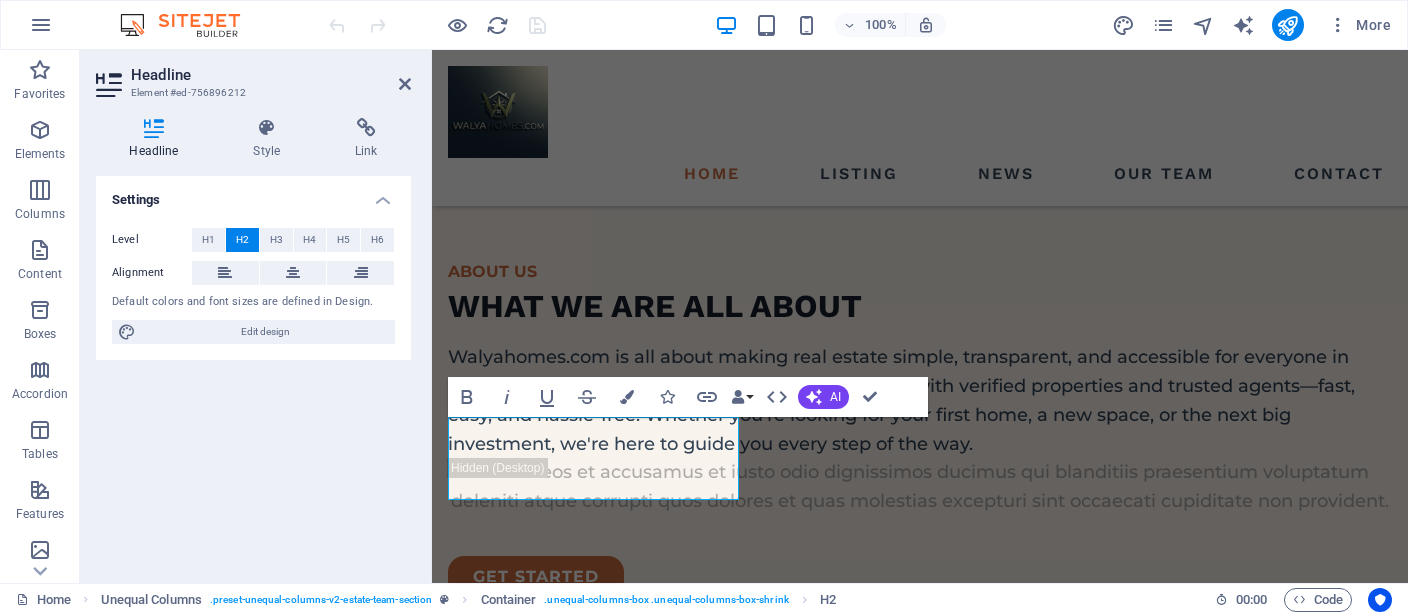 scroll, scrollTop: 2796, scrollLeft: 0, axis: vertical 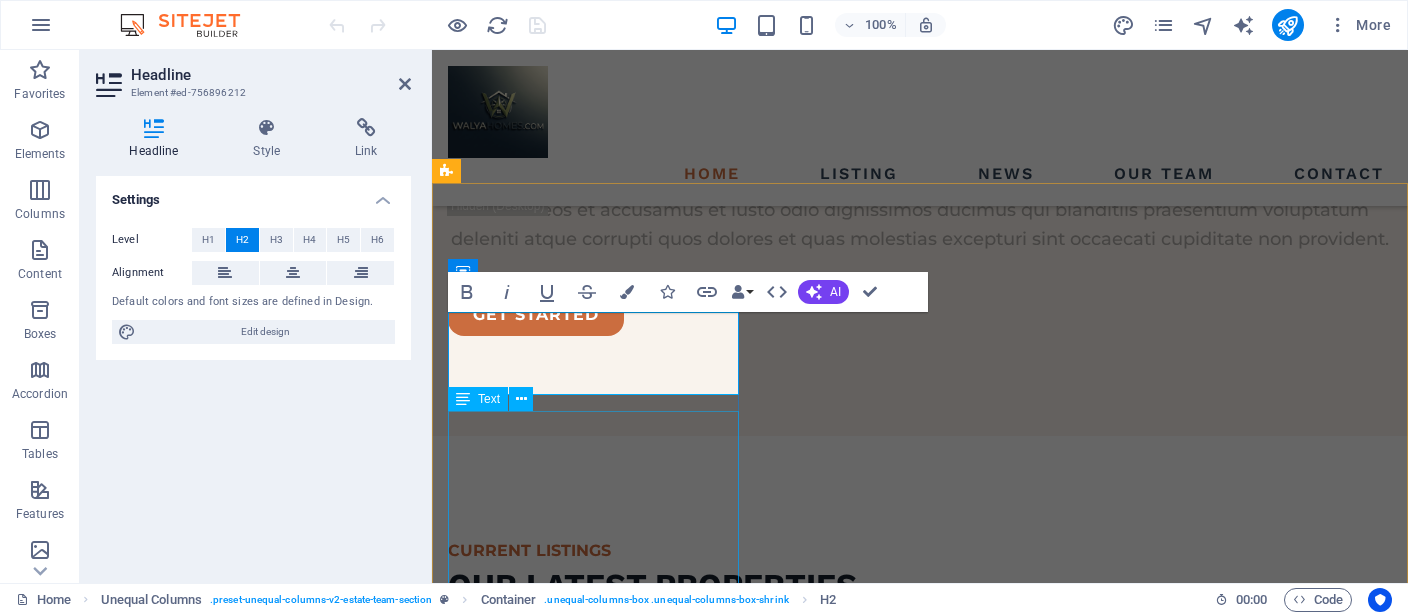 click on "At vero eos et accusamus et iusto odioertis etdivimos ducimus qui blanditiis praentiuma voluptatum deleniti atque corrupti quos et dolores et qahruas molestias excepturi eos." at bounding box center [920, 2801] 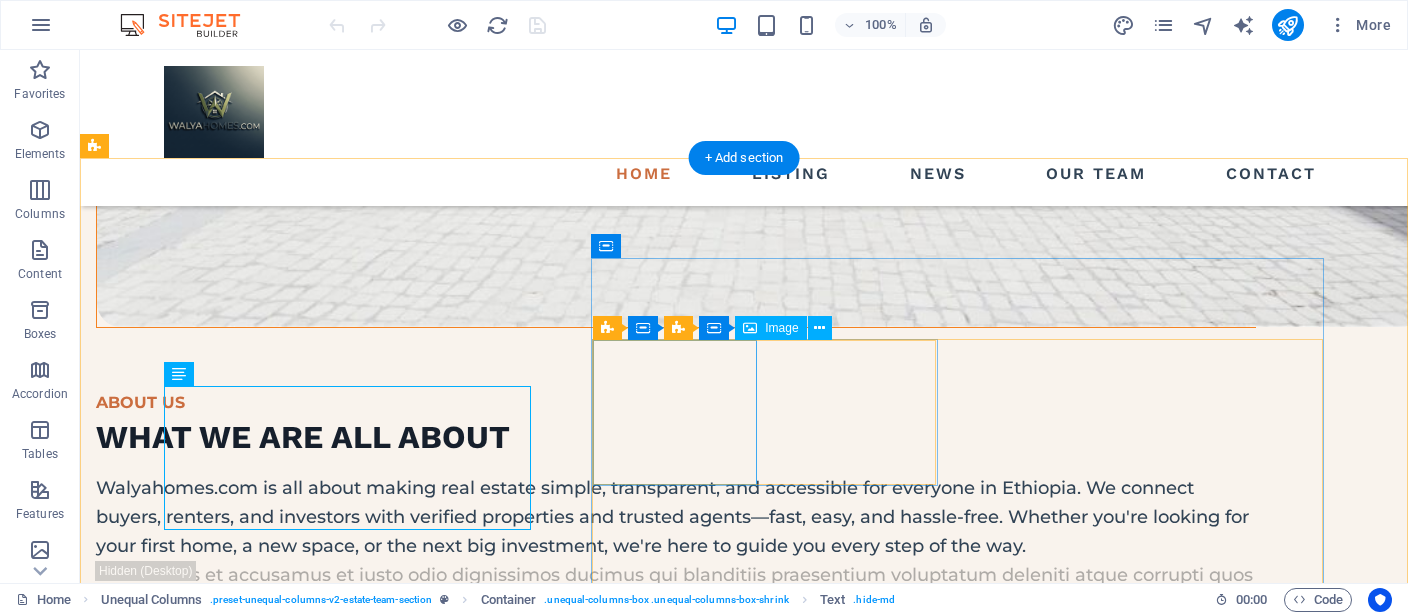 scroll, scrollTop: 2926, scrollLeft: 0, axis: vertical 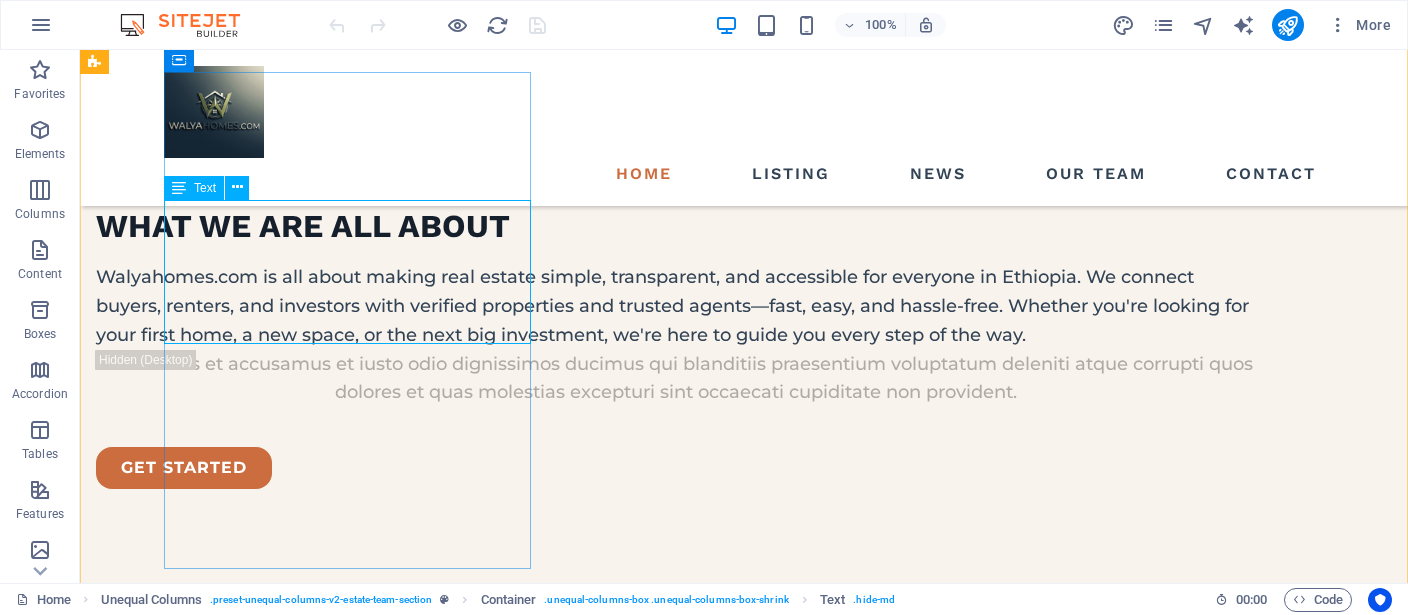 click on "At vero eos et accusamus et iusto odioertis etdivimos ducimus qui blanditiis praentiuma voluptatum deleniti atque corrupti quos et dolores et qahruas molestias excepturi eos." at bounding box center (676, 2955) 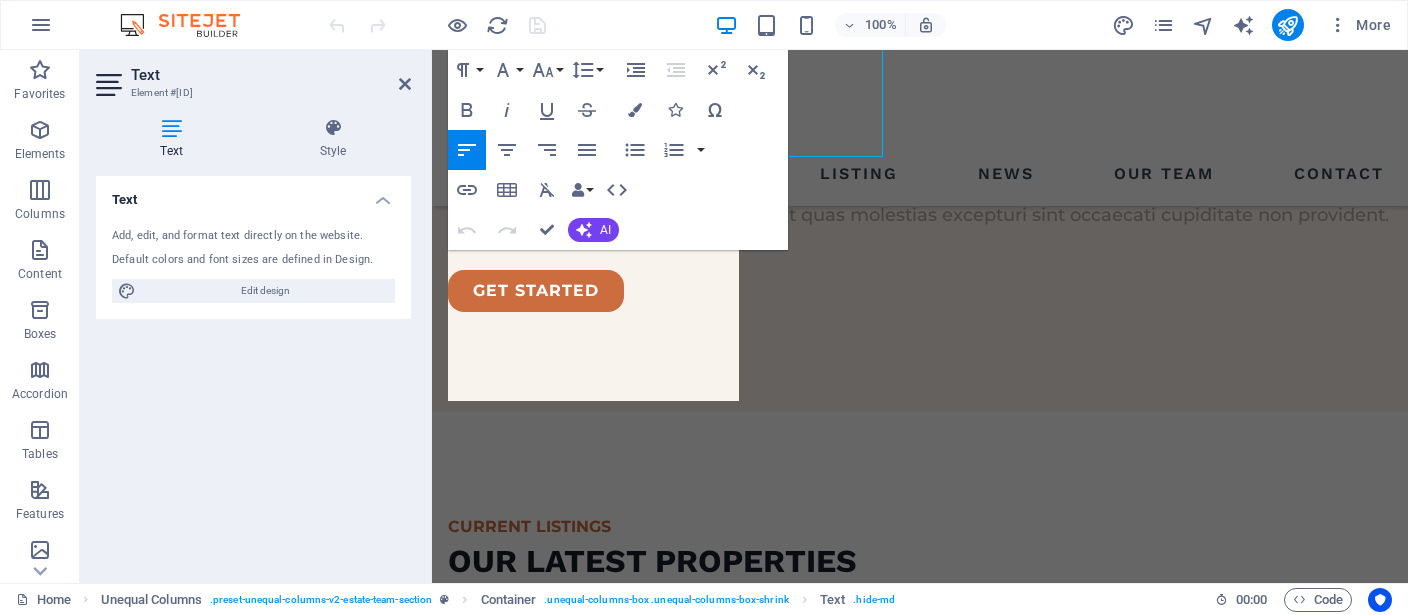 scroll, scrollTop: 3113, scrollLeft: 0, axis: vertical 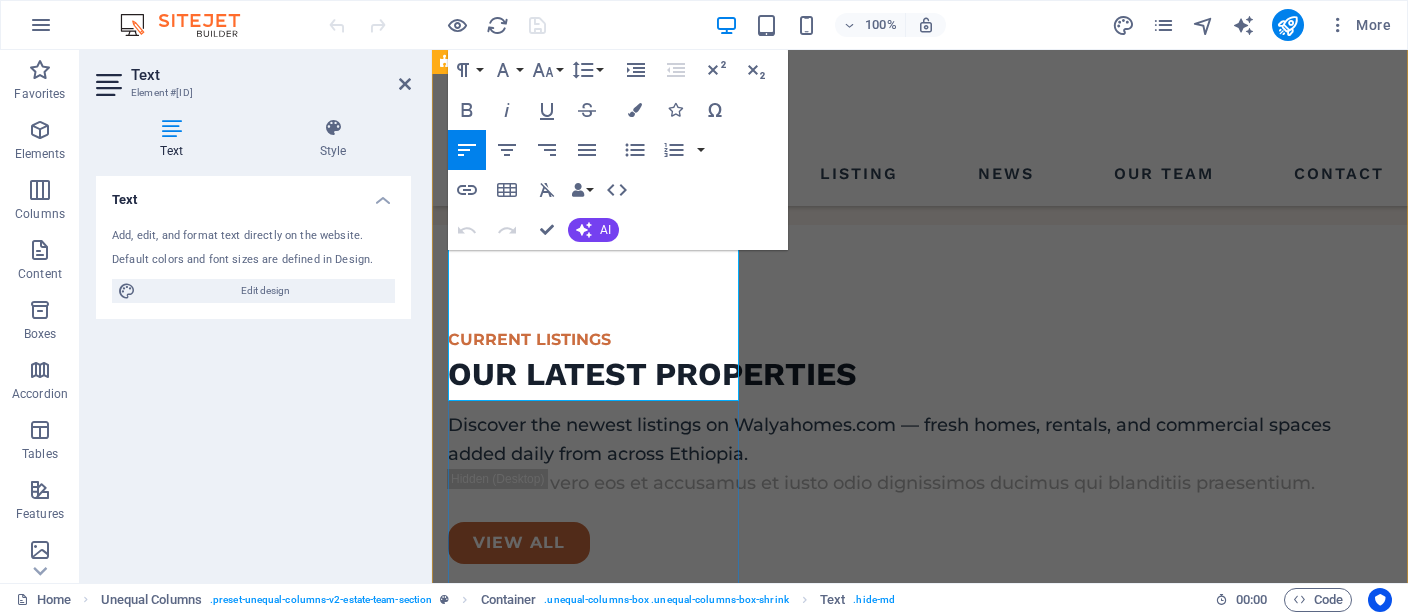 click on "At vero eos et accusamus et iusto odioertis etdivimos ducimus qui blanditiis praentiuma voluptatum deleniti atque corrupti quos et dolores et qahruas molestias excepturi eos." at bounding box center [920, 2590] 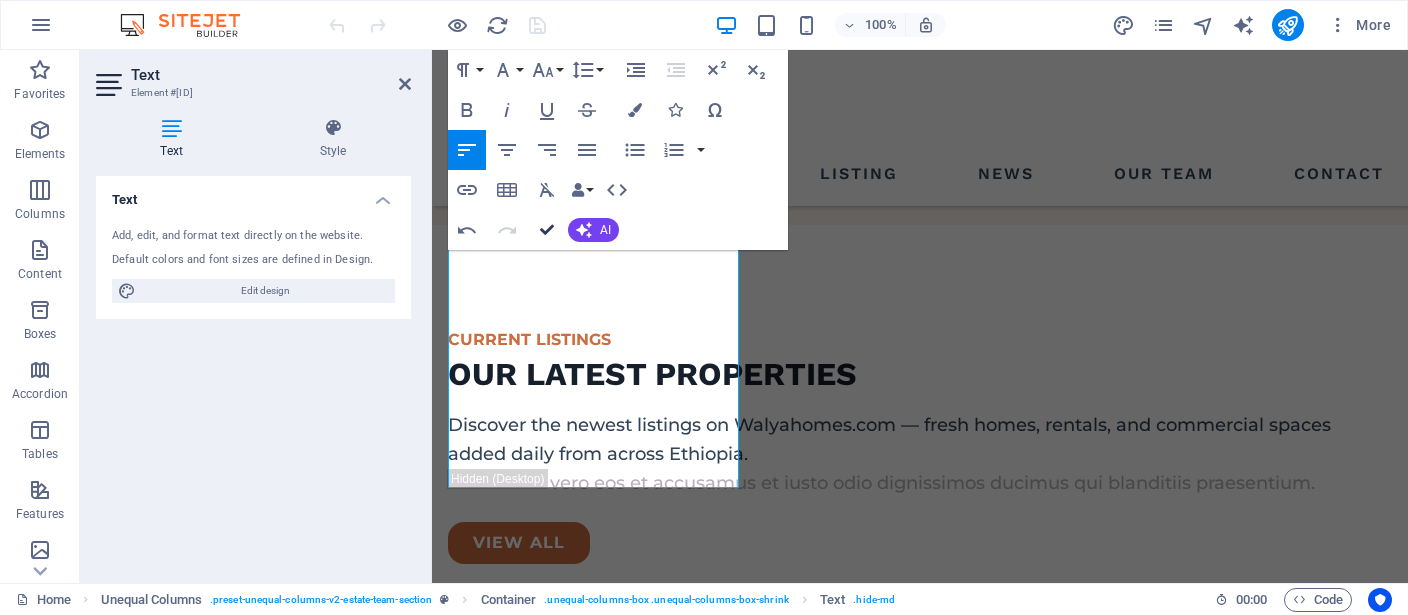 drag, startPoint x: 546, startPoint y: 237, endPoint x: 526, endPoint y: 251, distance: 24.41311 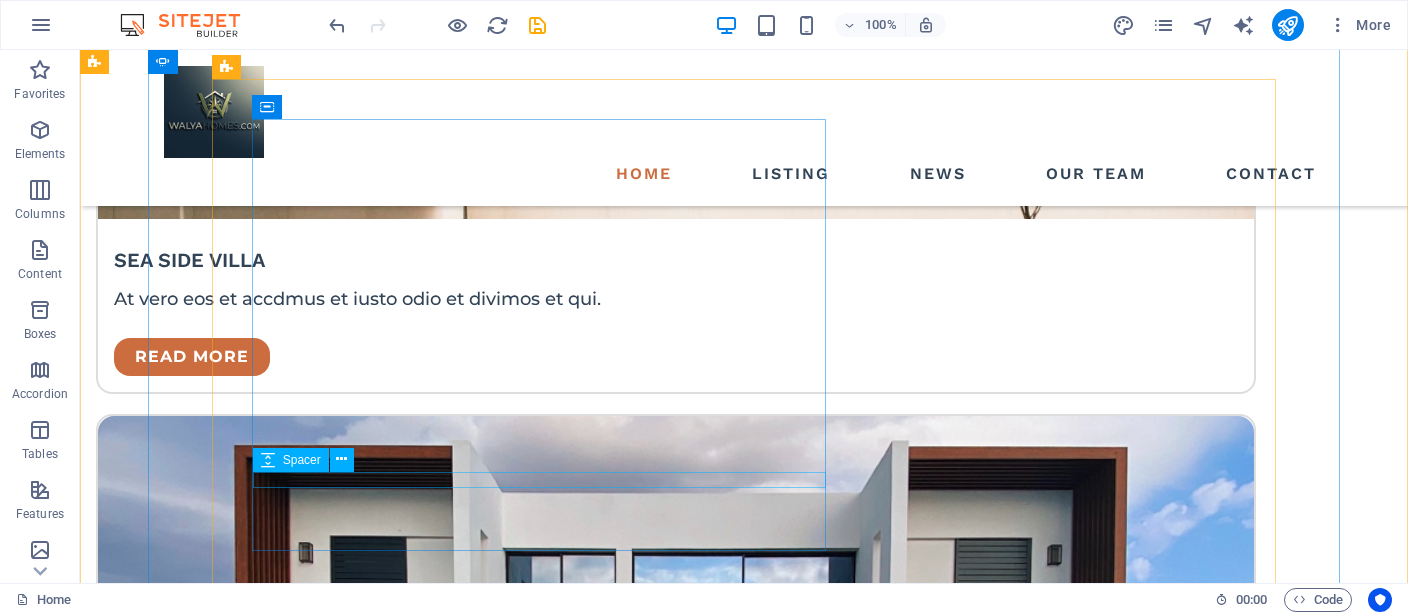 scroll, scrollTop: 3771, scrollLeft: 0, axis: vertical 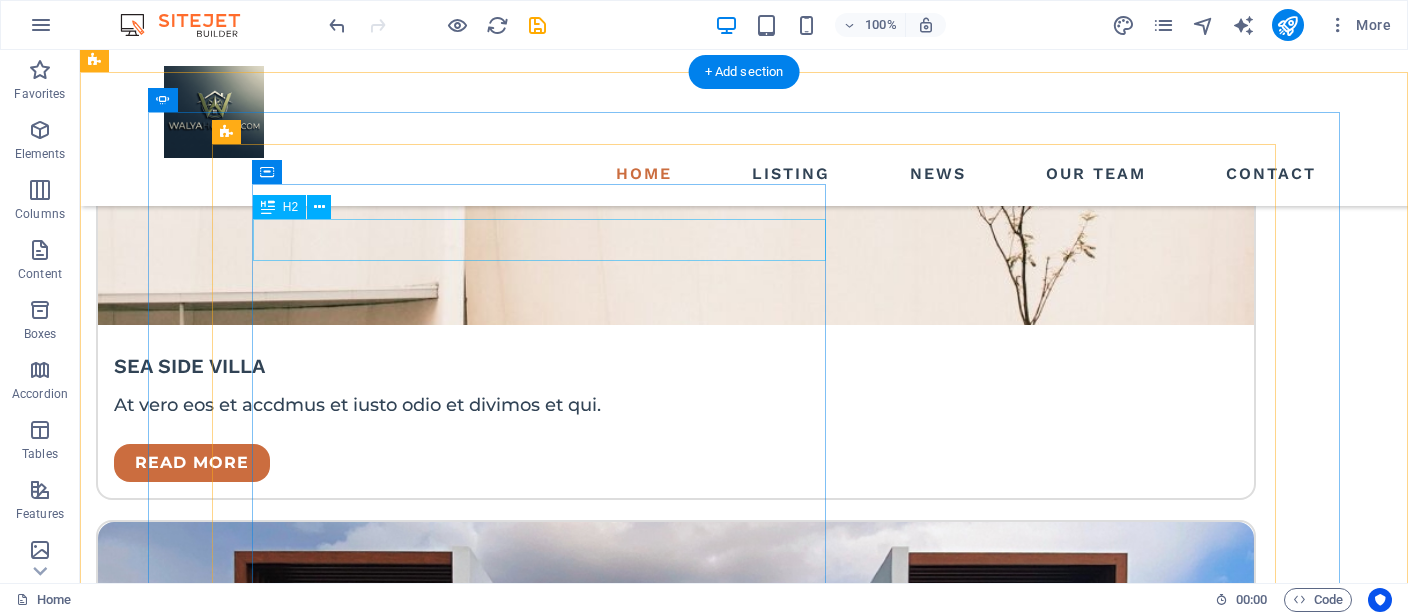 click on "california bay" at bounding box center (-480, 6846) 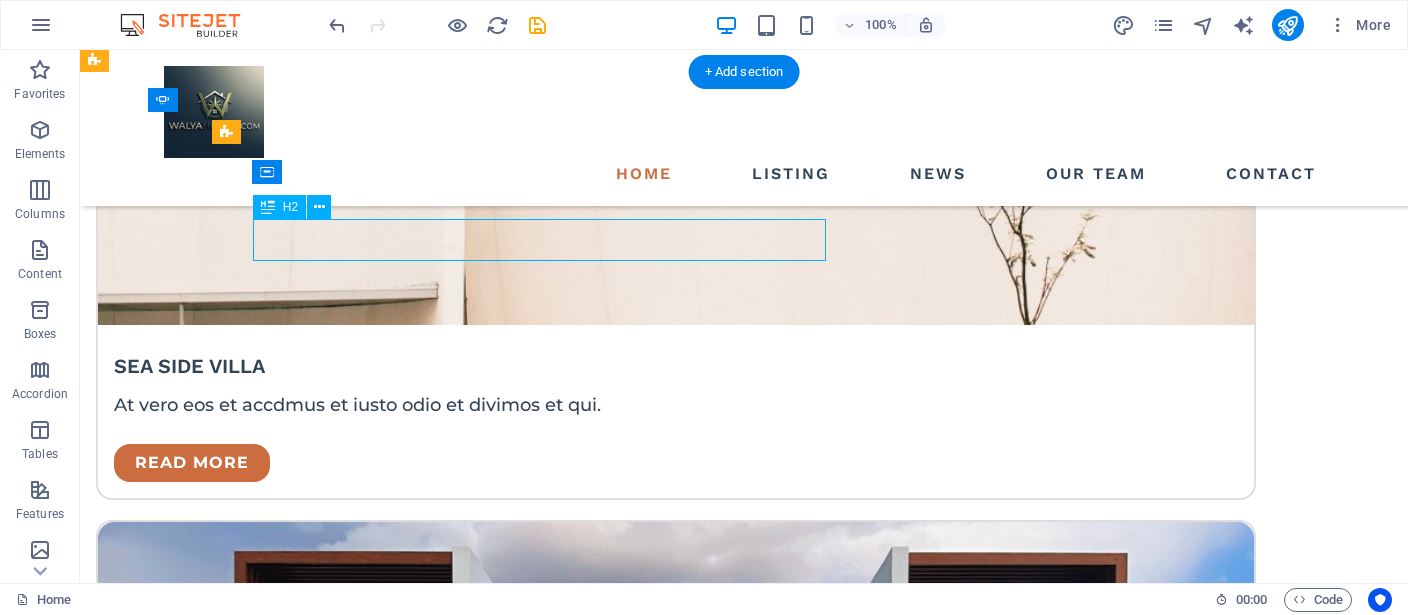 click on "california bay" at bounding box center (-480, 6846) 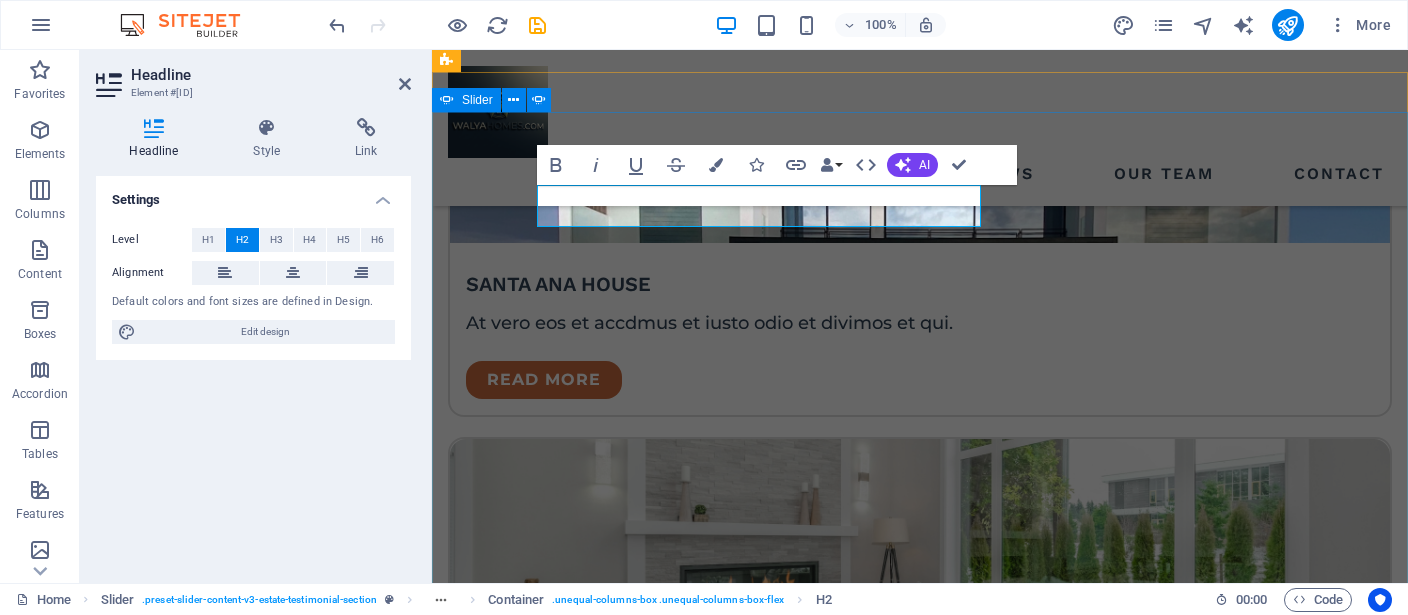 type 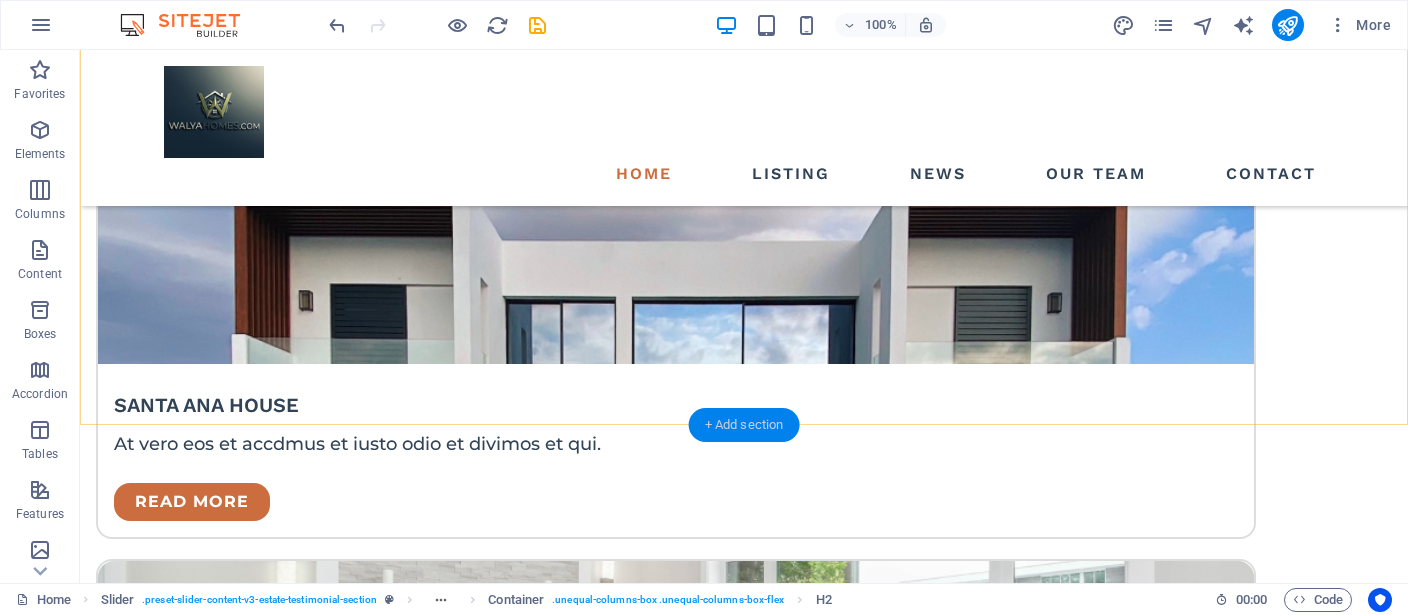 scroll, scrollTop: 4194, scrollLeft: 0, axis: vertical 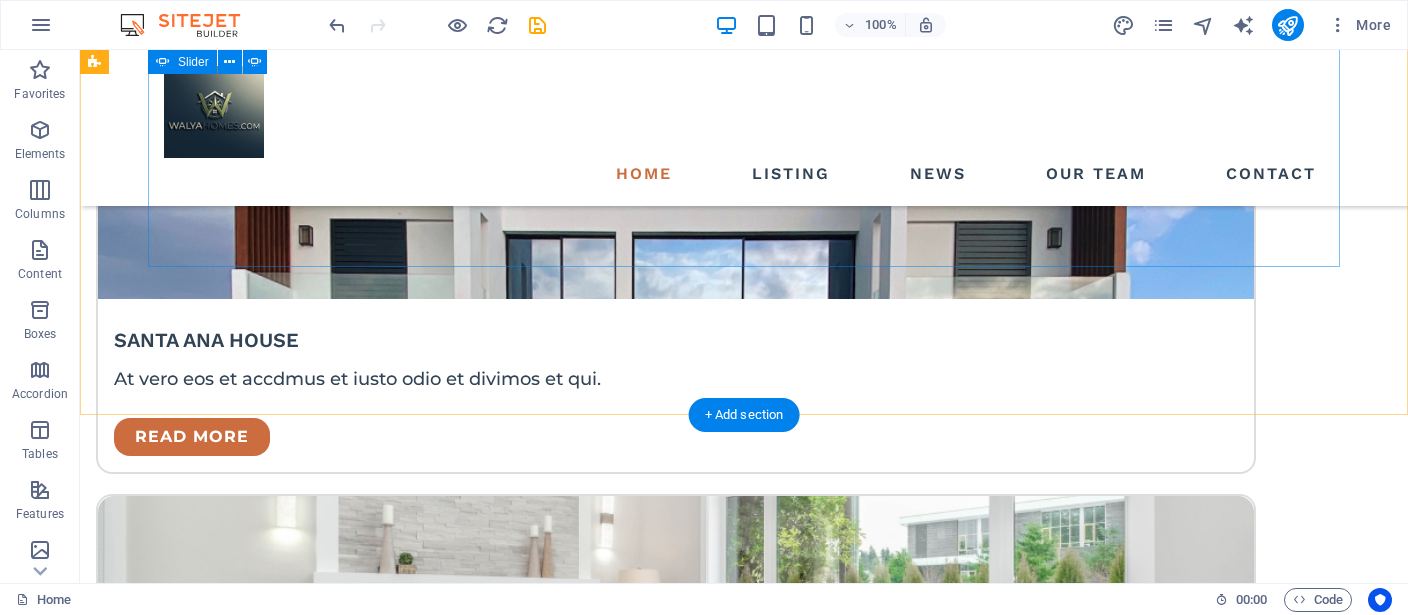 click on "2" at bounding box center (138, -3612) 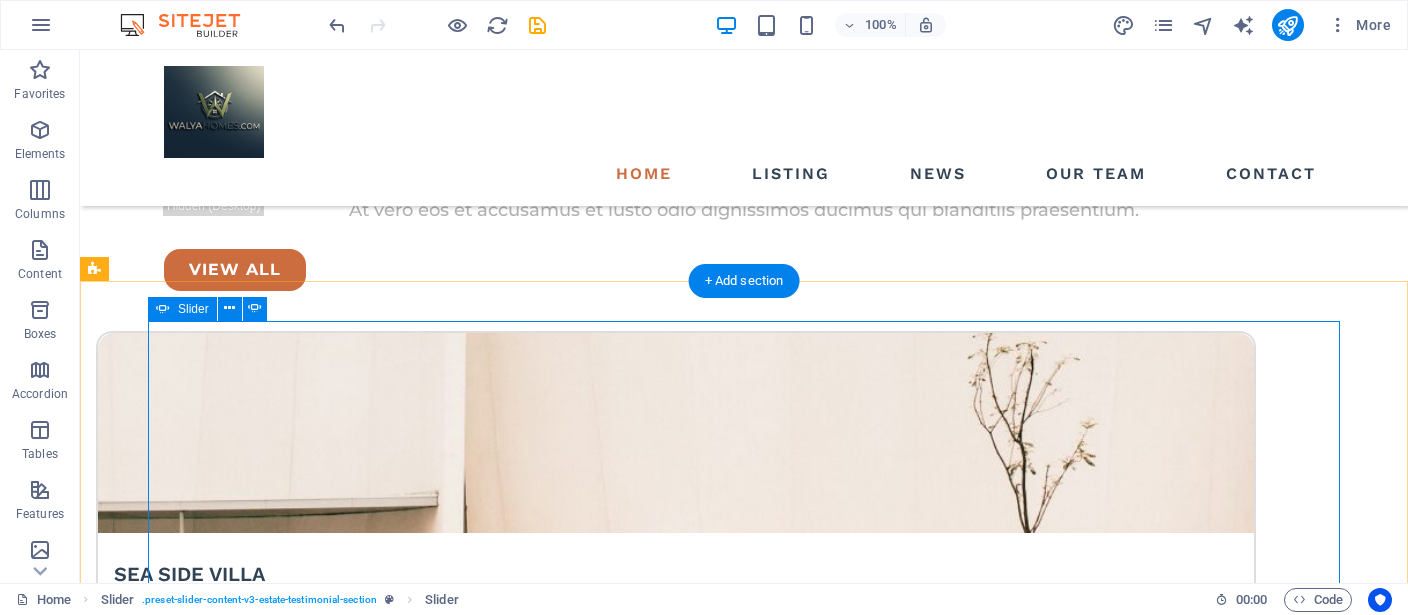 scroll, scrollTop: 3560, scrollLeft: 0, axis: vertical 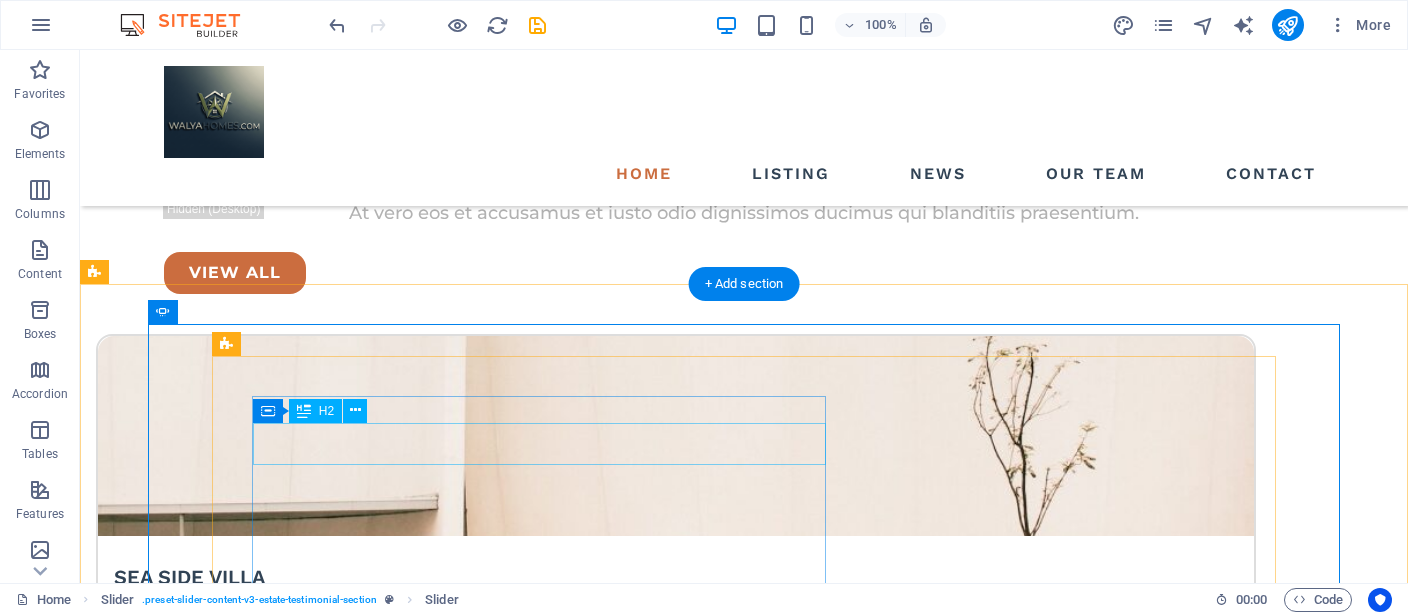 click on "orchard st." at bounding box center (-1672, 8835) 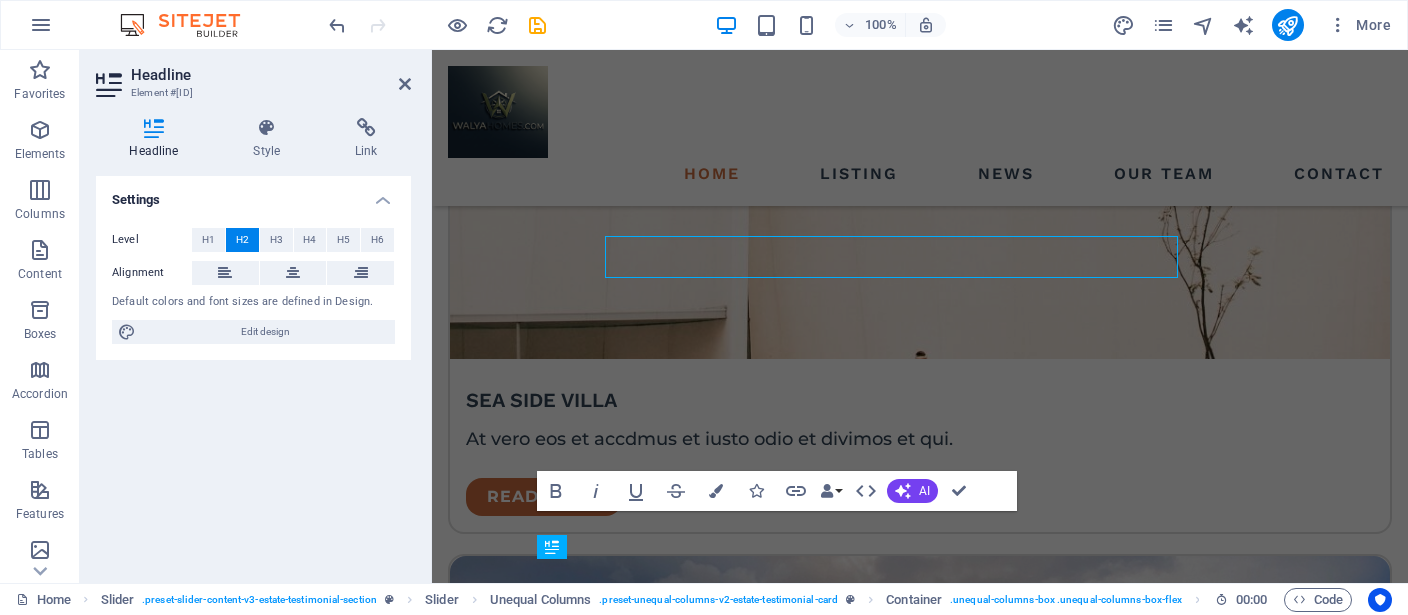 scroll, scrollTop: 3747, scrollLeft: 0, axis: vertical 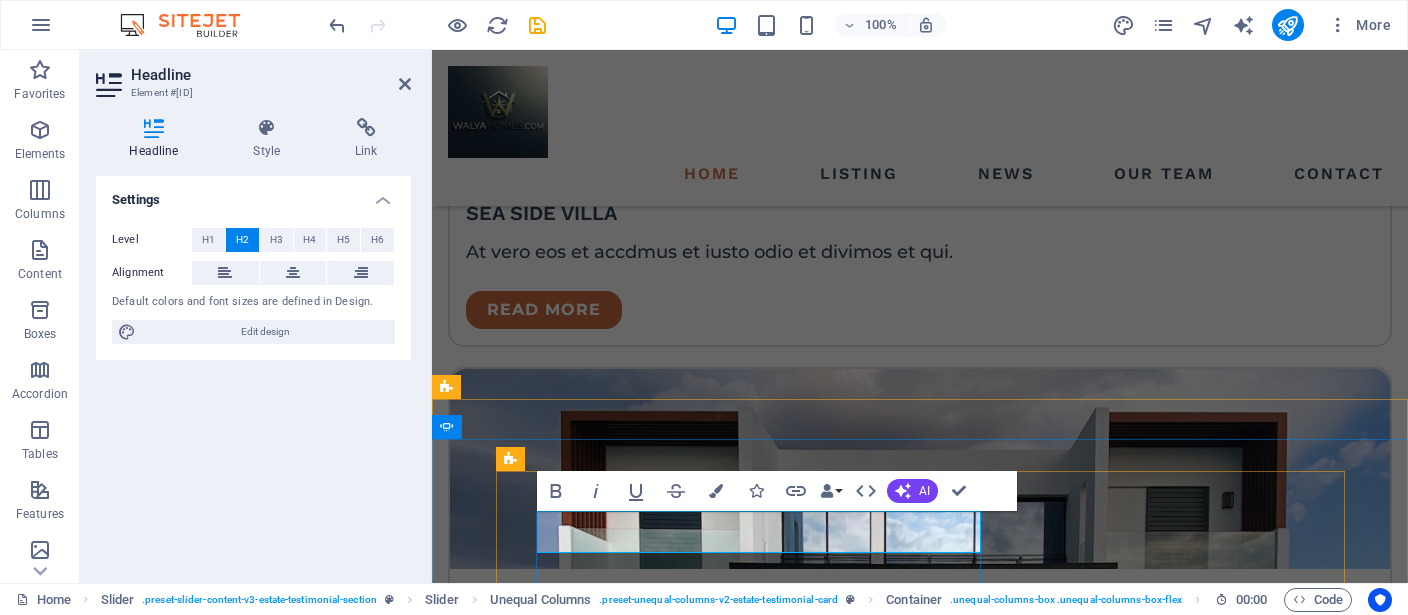 type 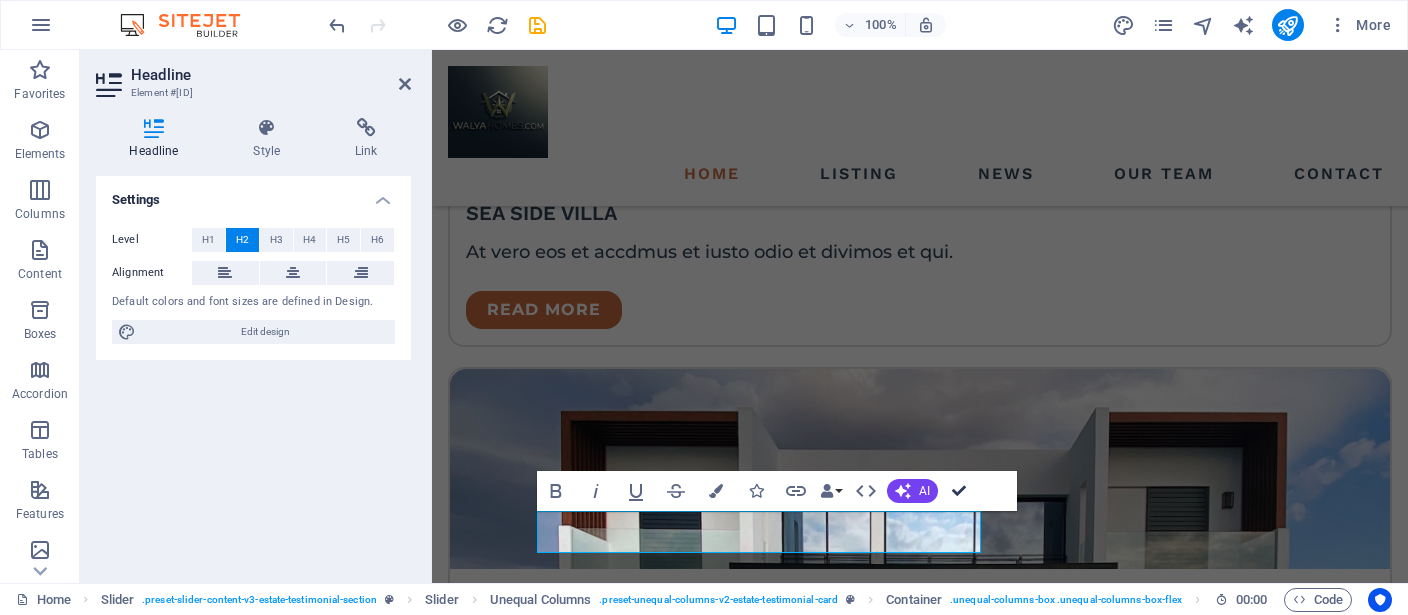 drag, startPoint x: 956, startPoint y: 493, endPoint x: 876, endPoint y: 439, distance: 96.519424 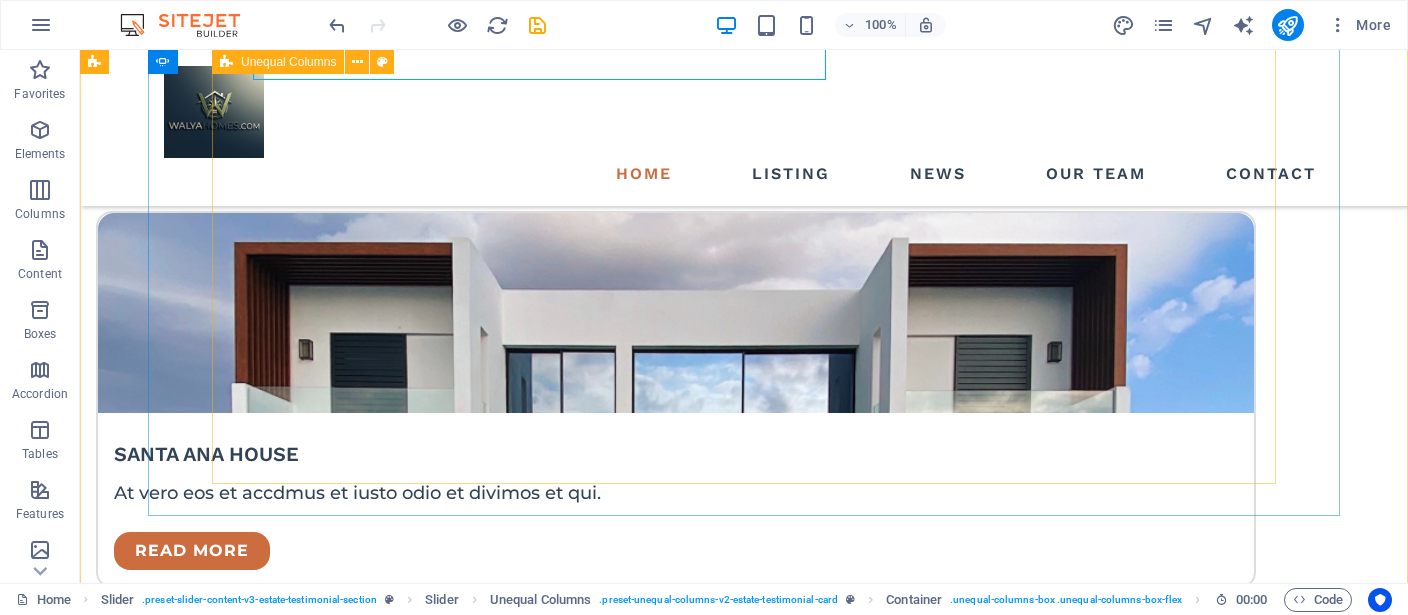 scroll, scrollTop: 4194, scrollLeft: 0, axis: vertical 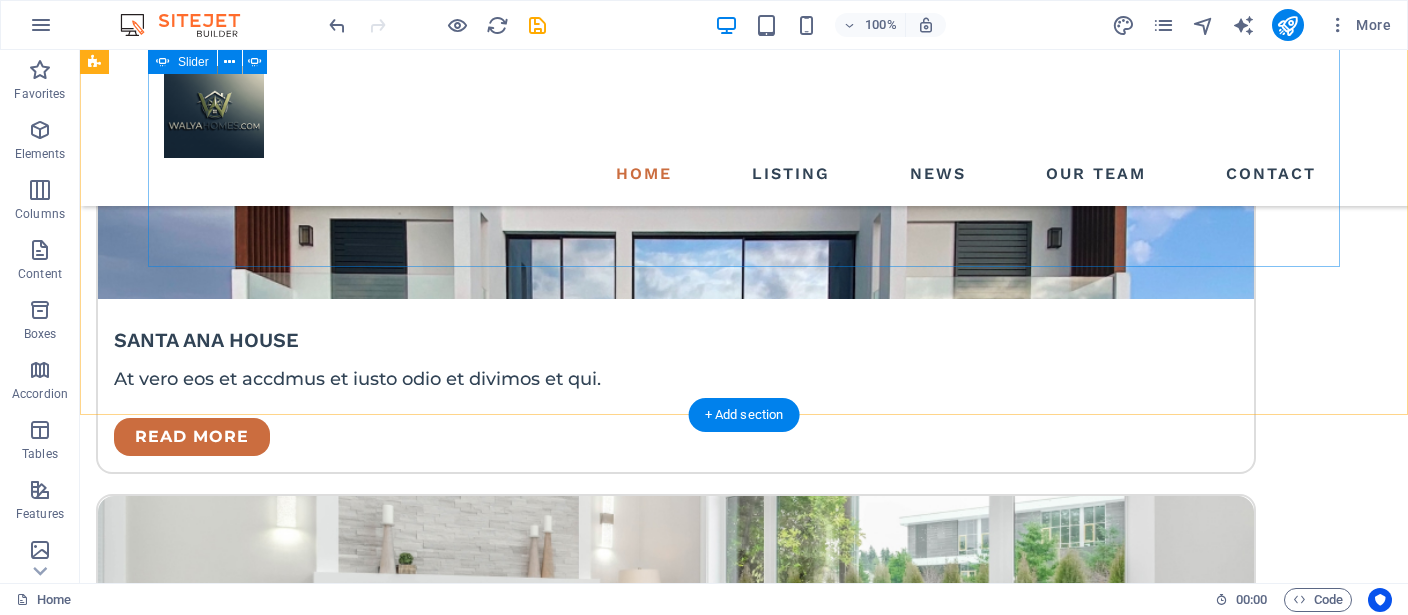 click on "3" at bounding box center (138, -3583) 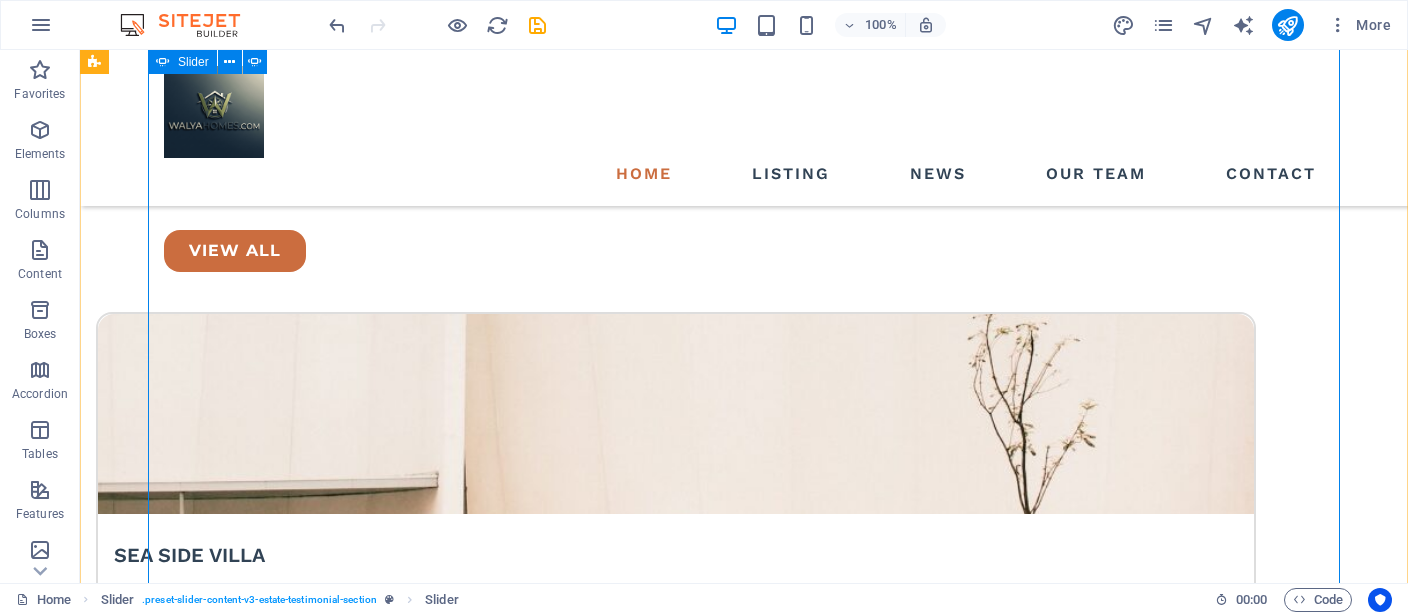 scroll, scrollTop: 3560, scrollLeft: 0, axis: vertical 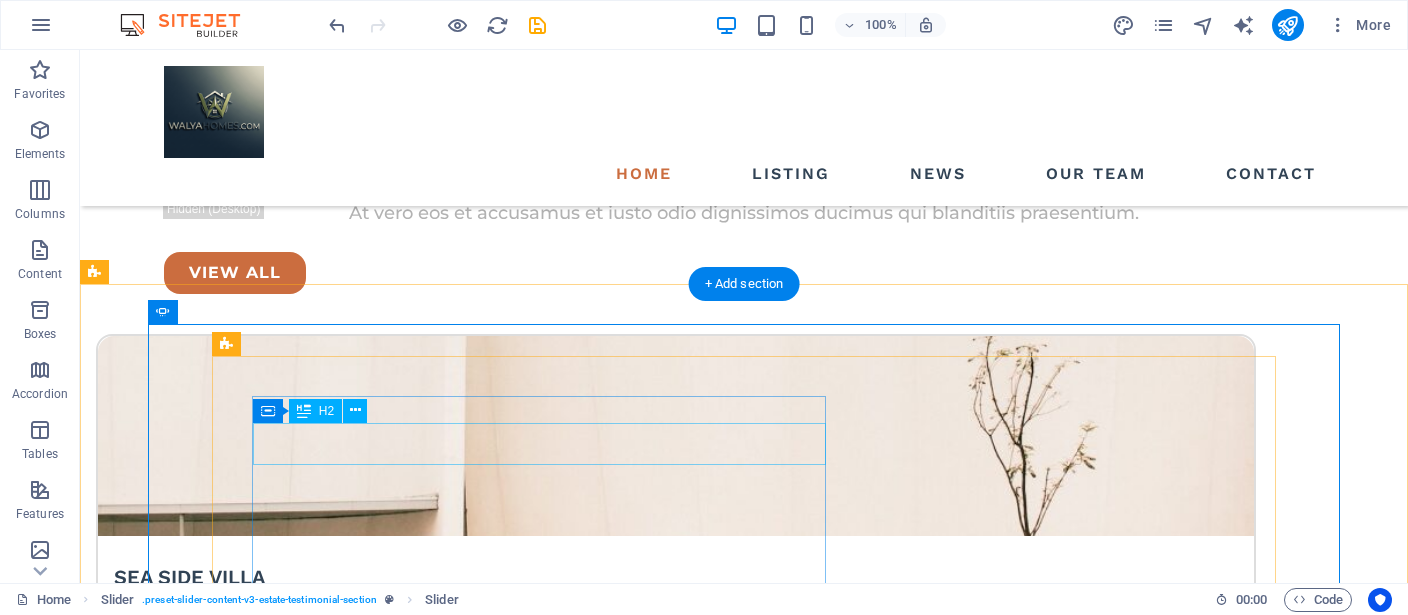 click on "Lake Side Ranch" at bounding box center (-2864, 10629) 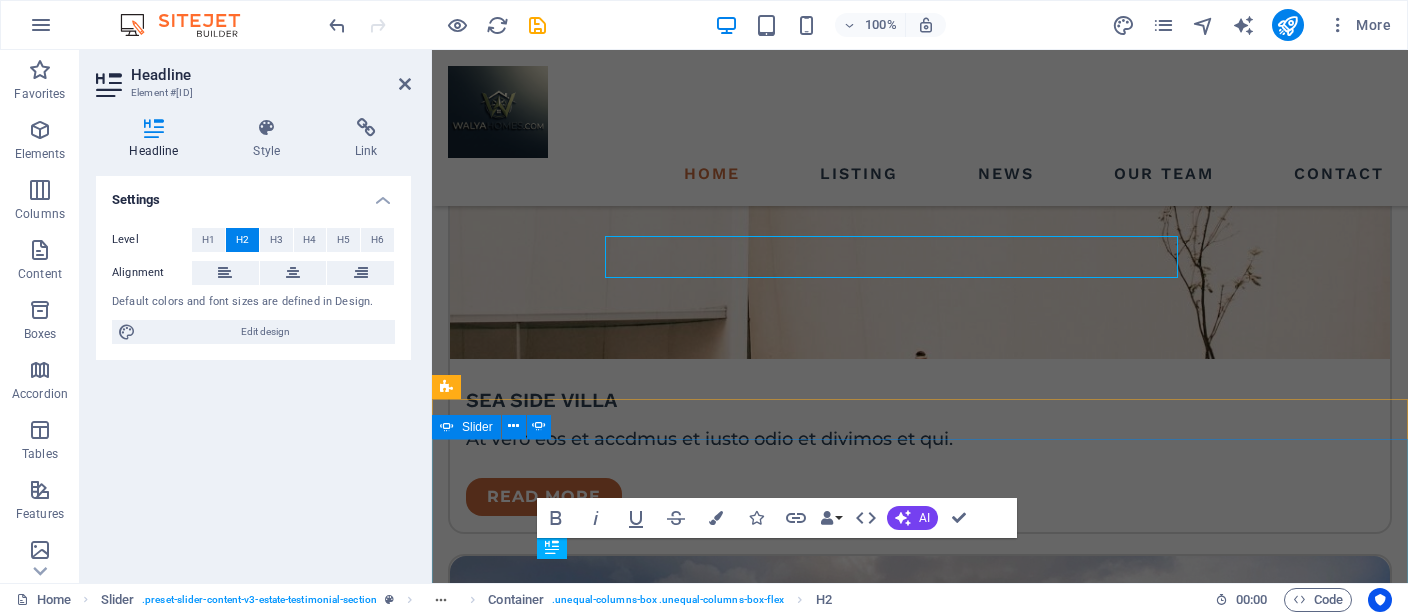 scroll, scrollTop: 3747, scrollLeft: 0, axis: vertical 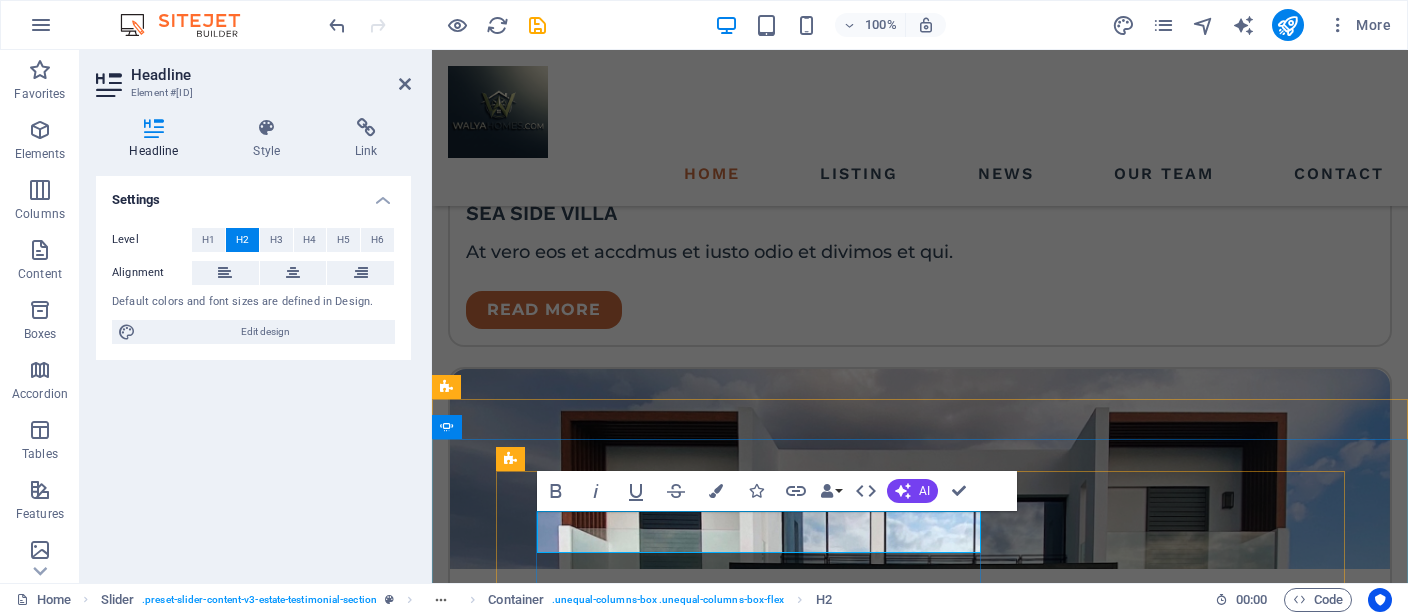 type 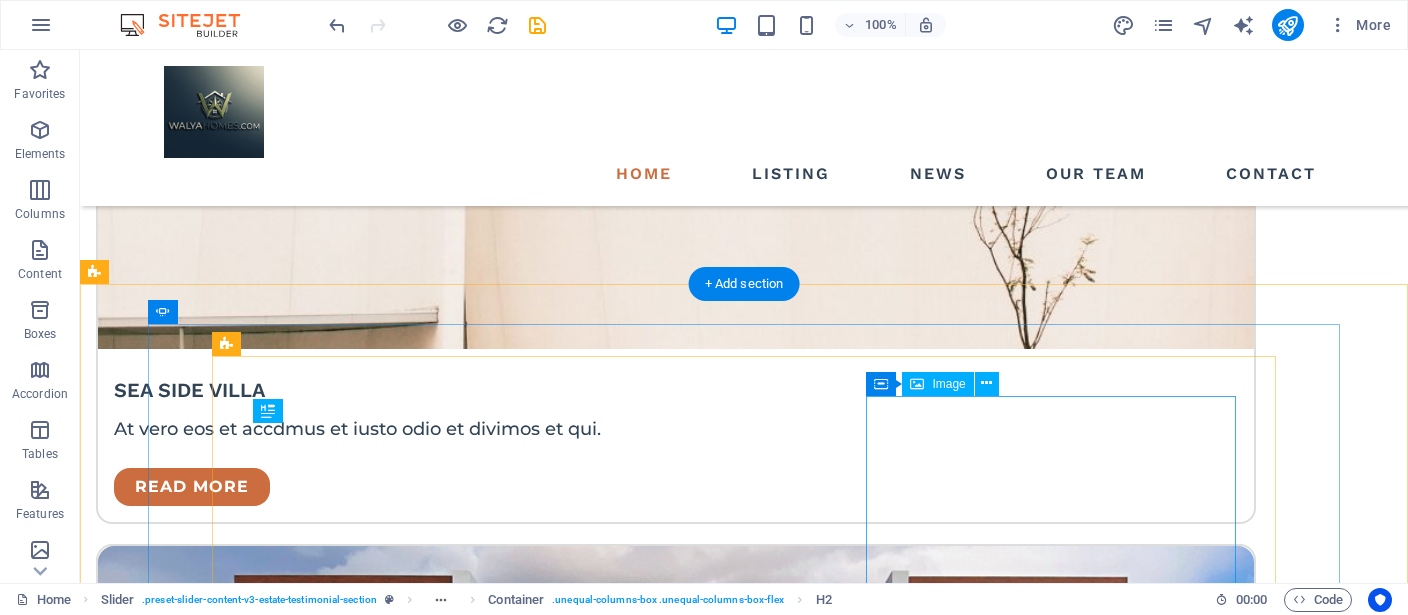 scroll, scrollTop: 3560, scrollLeft: 0, axis: vertical 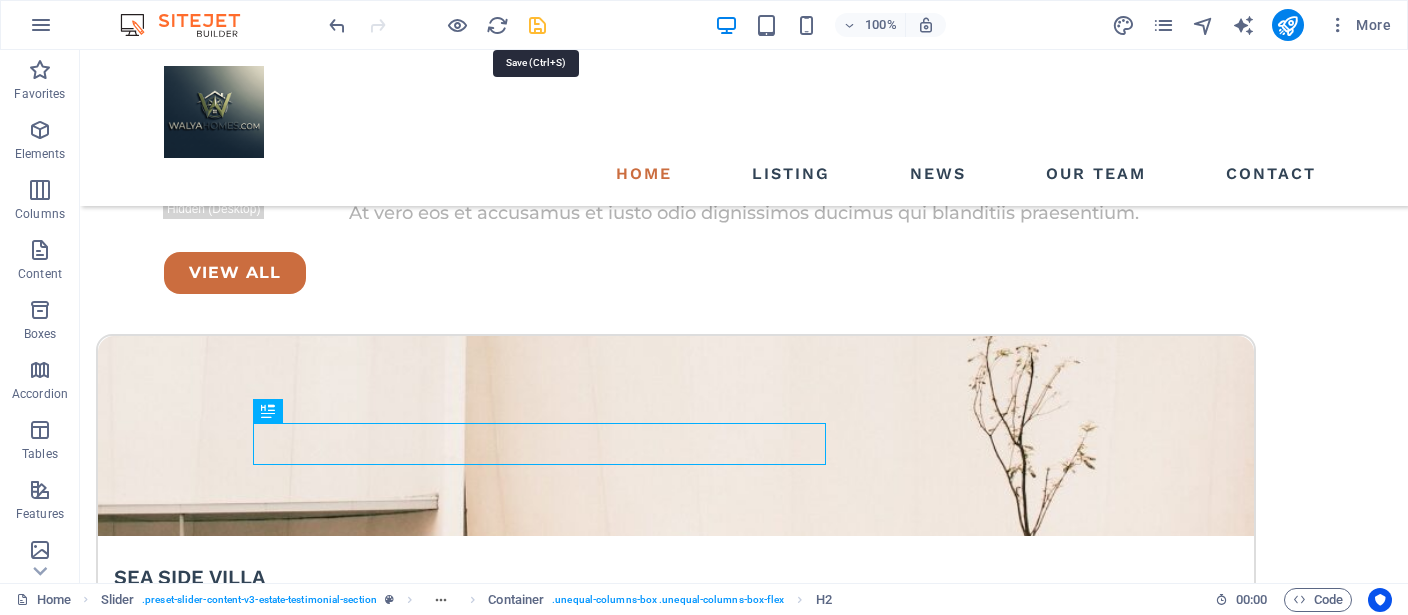 click at bounding box center (537, 25) 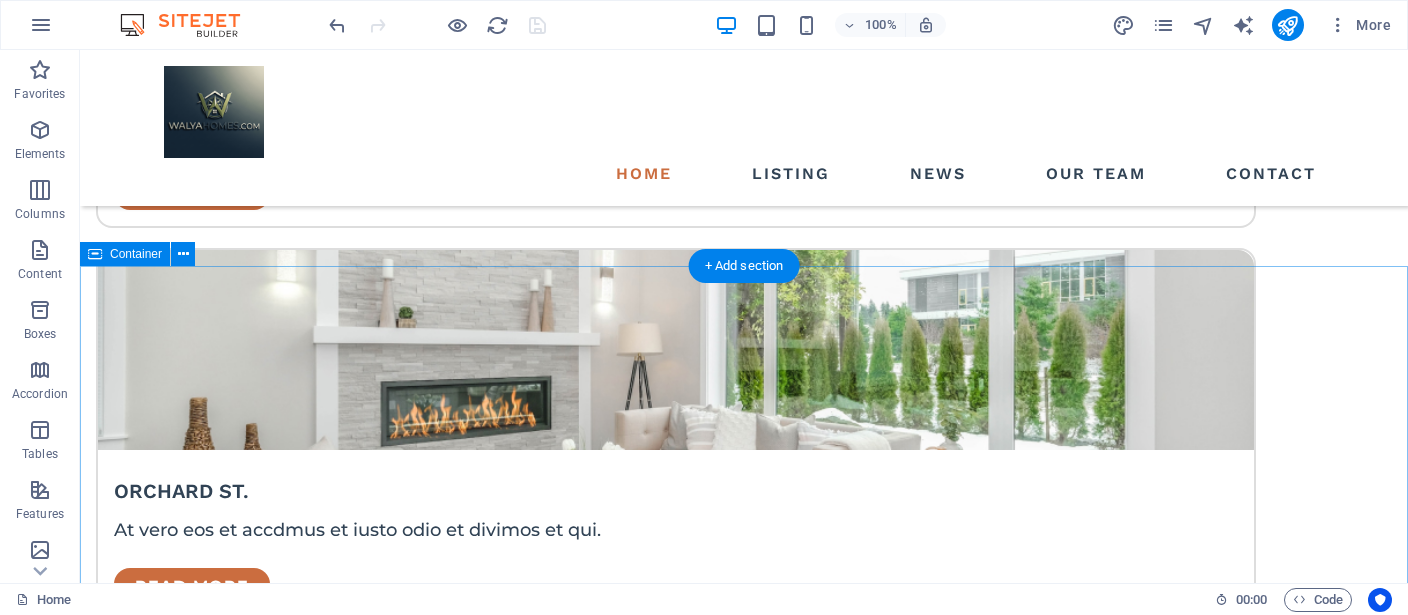 scroll, scrollTop: 4510, scrollLeft: 0, axis: vertical 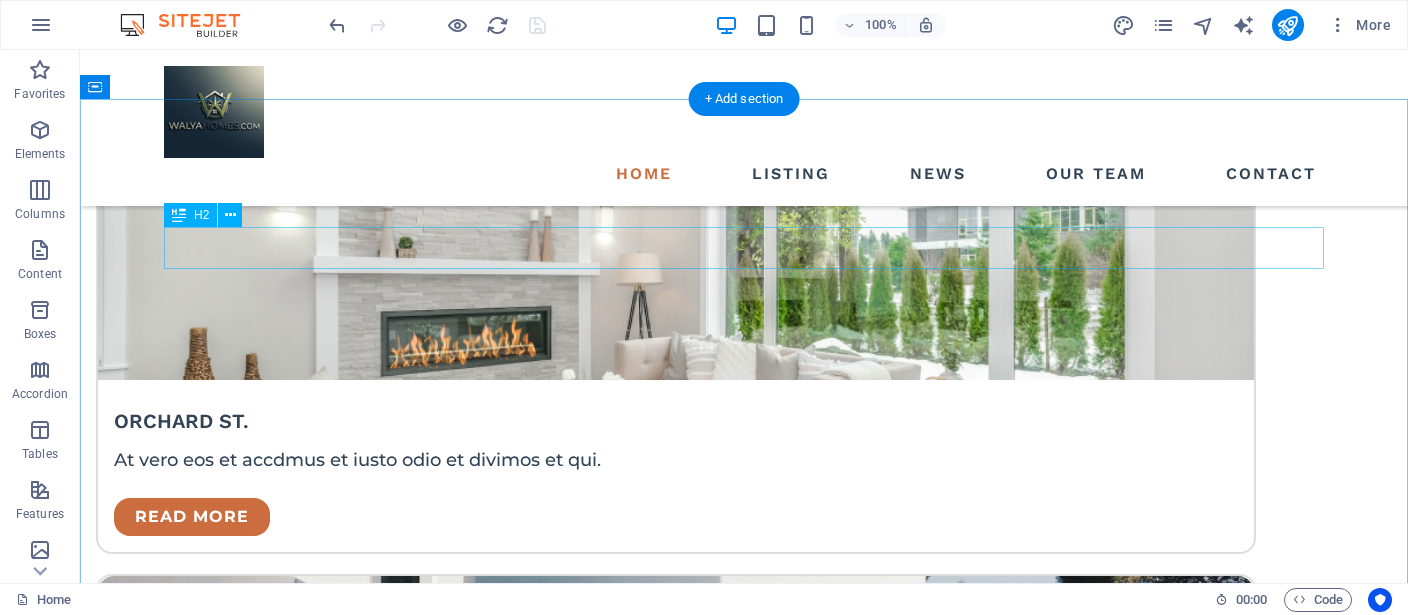click on "read all about real estate" at bounding box center [744, 5093] 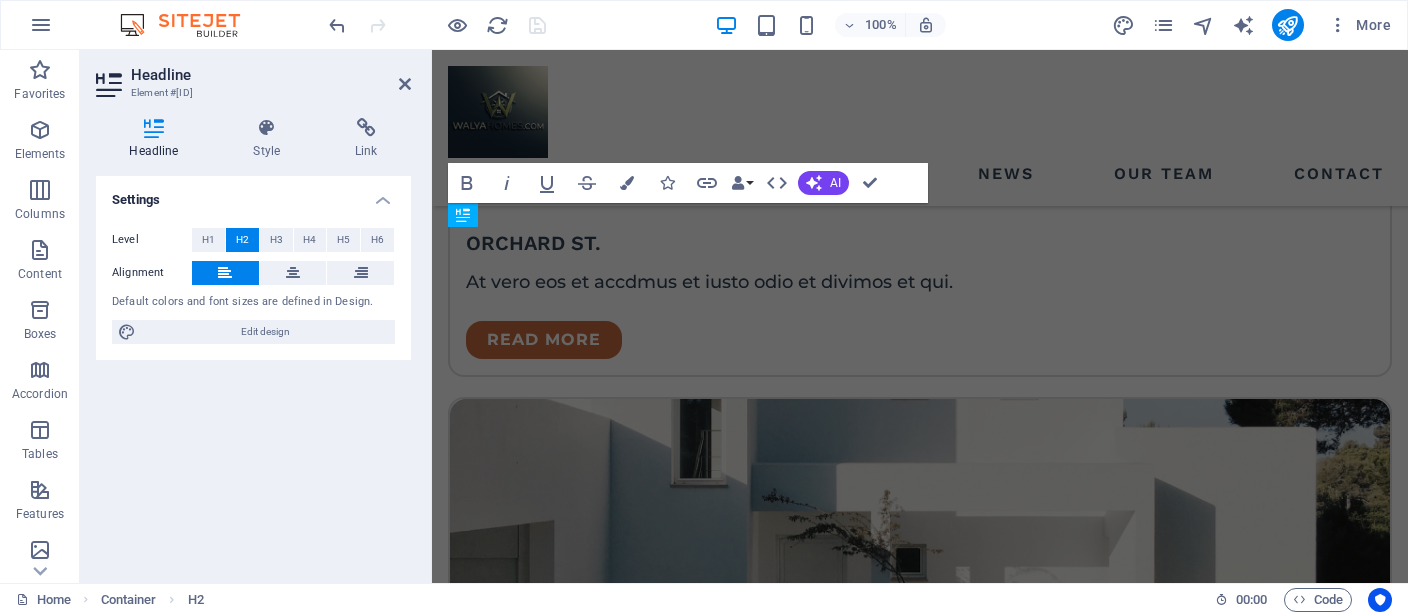 scroll, scrollTop: 4812, scrollLeft: 0, axis: vertical 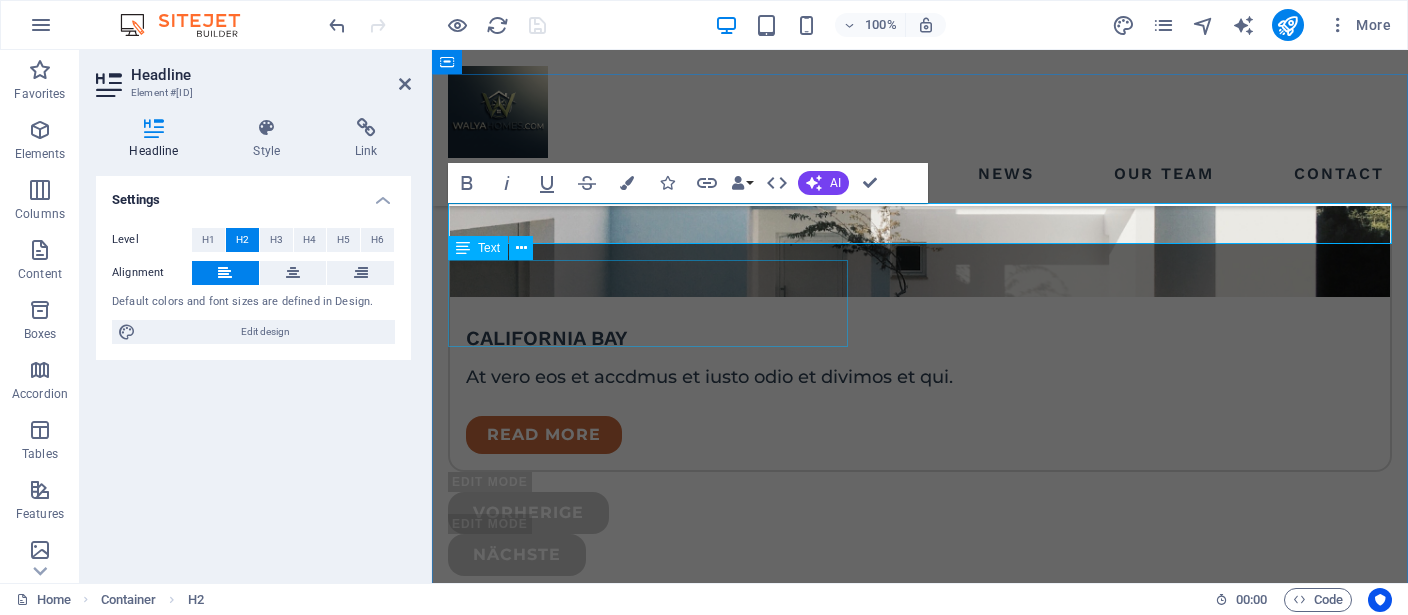 click on "At vero eos et accusamus et iusto odio dignissimos ducimus qui blanditiis praesentium." at bounding box center [920, 4258] 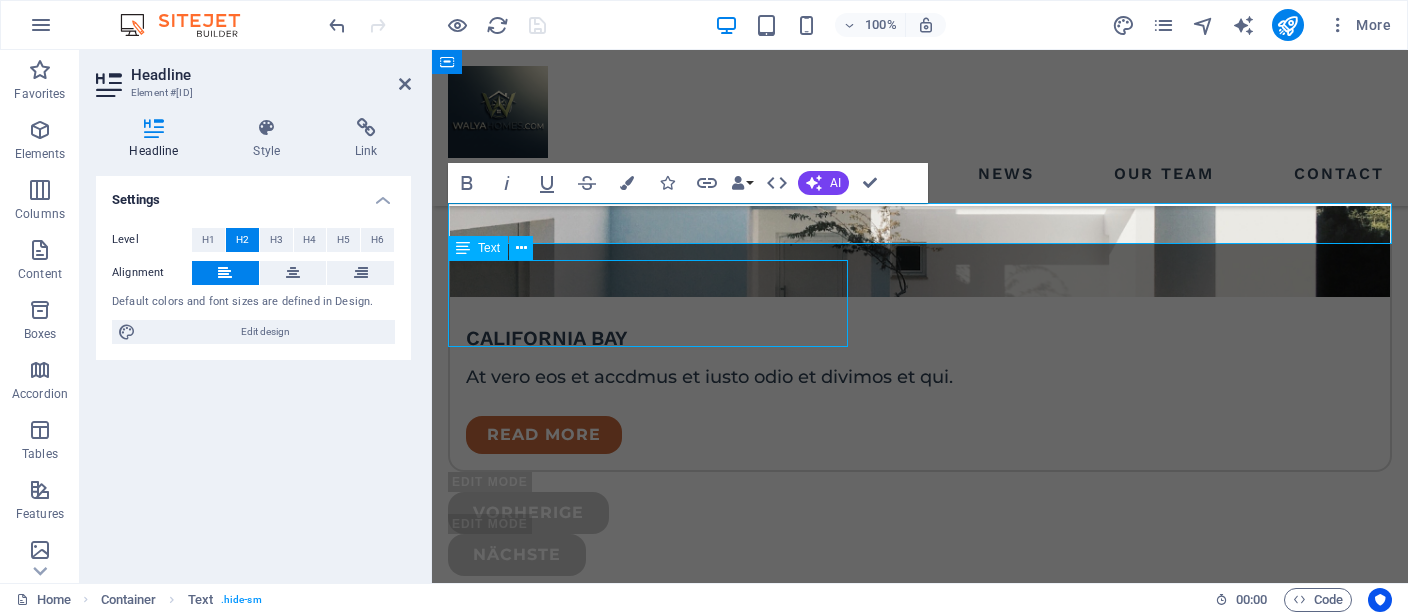 click on "At vero eos et accusamus et iusto odio dignissimos ducimus qui blanditiis praesentium." at bounding box center (920, 4258) 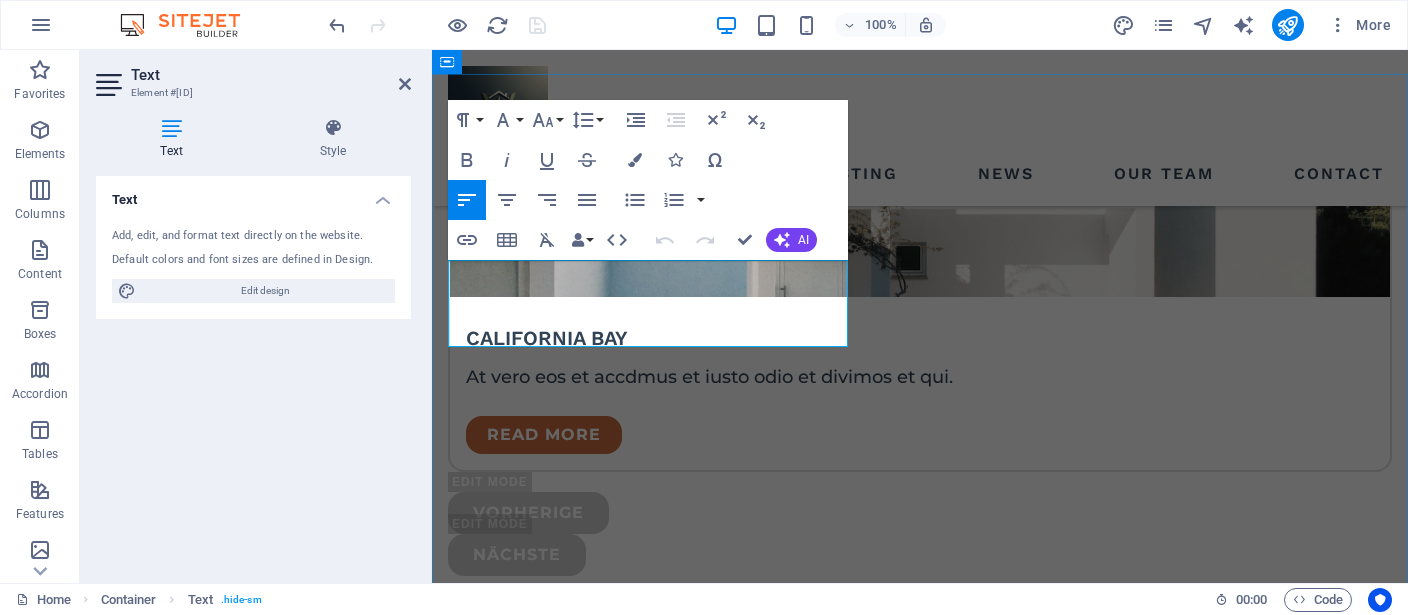 click on "At vero eos et accusamus et iusto odio dignissimos ducimus qui blanditiis praesentium." at bounding box center [920, 4258] 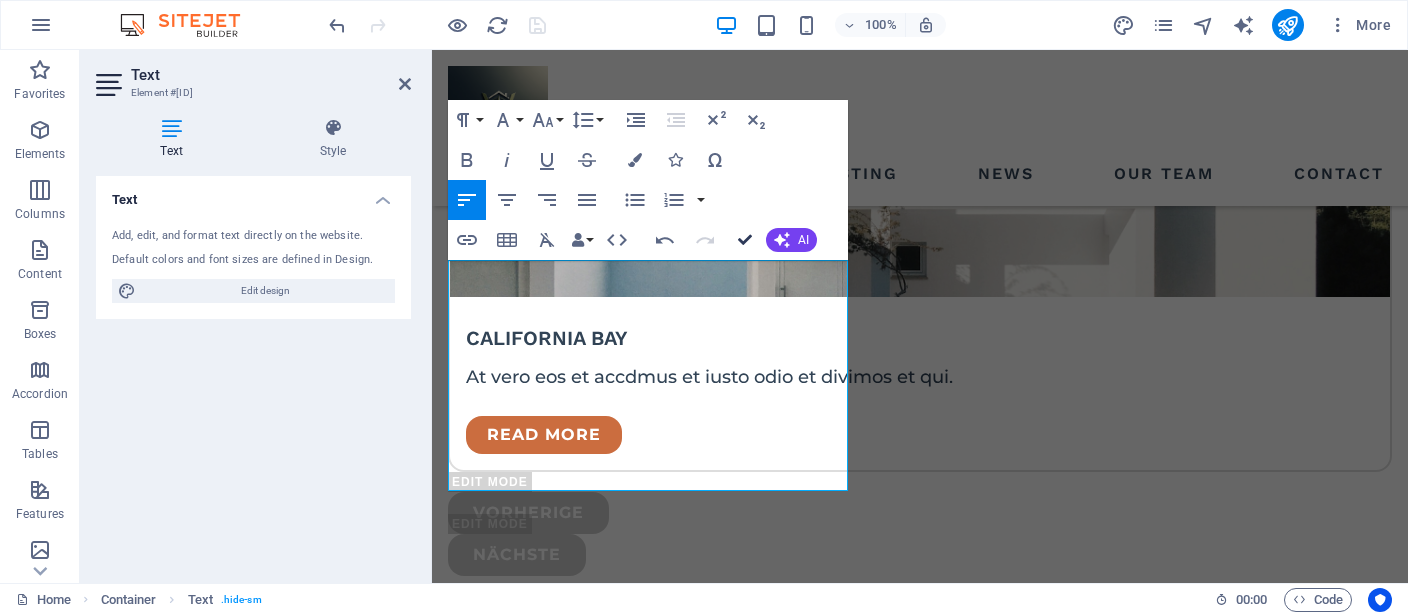 drag, startPoint x: 742, startPoint y: 240, endPoint x: 670, endPoint y: 208, distance: 78.79086 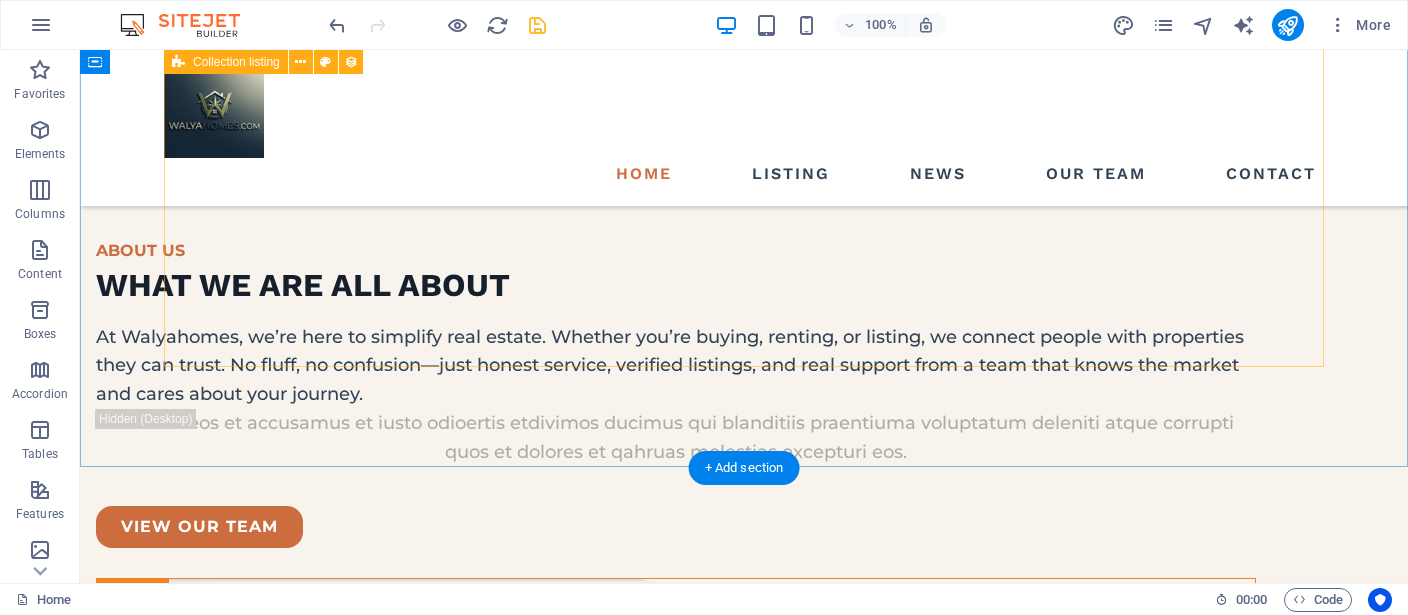 scroll, scrollTop: 5565, scrollLeft: 0, axis: vertical 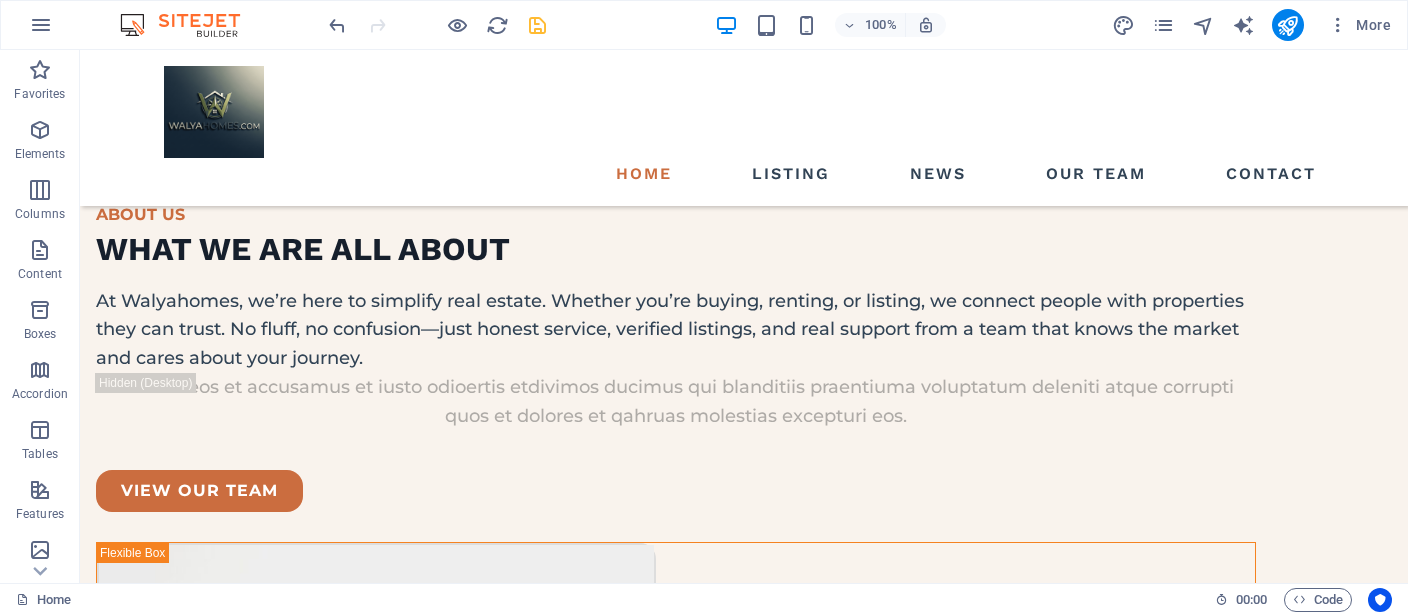 click at bounding box center [437, 25] 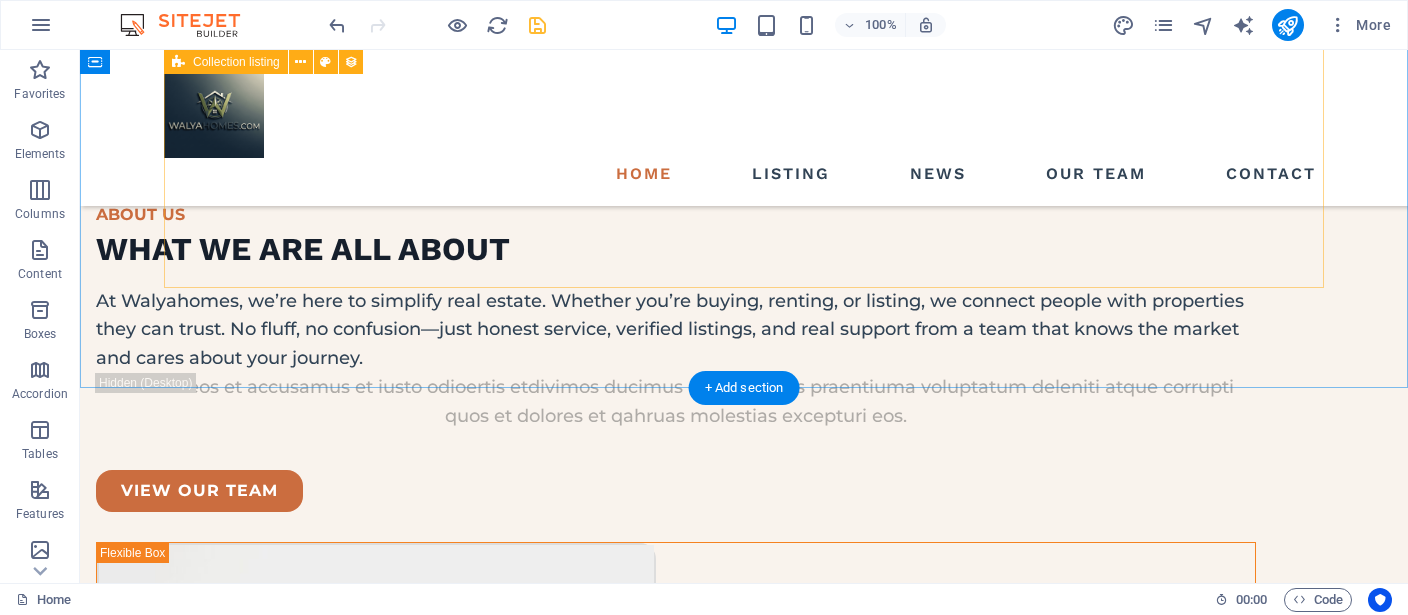 scroll, scrollTop: 5248, scrollLeft: 0, axis: vertical 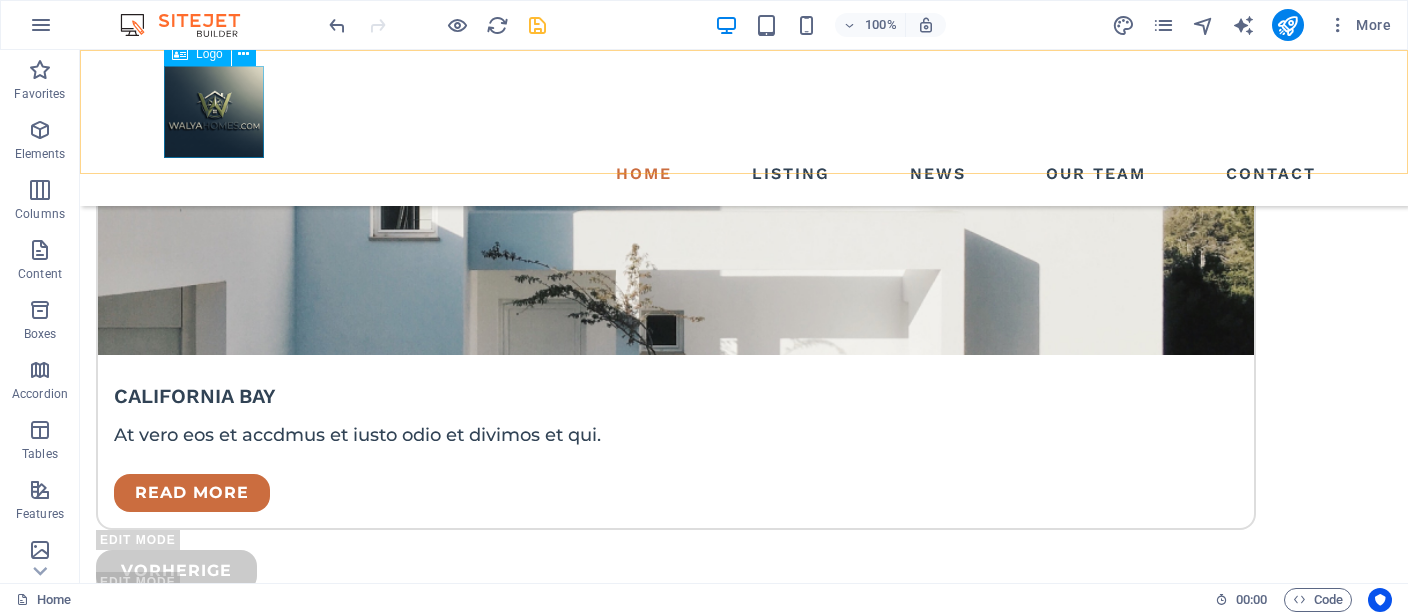click at bounding box center (744, 112) 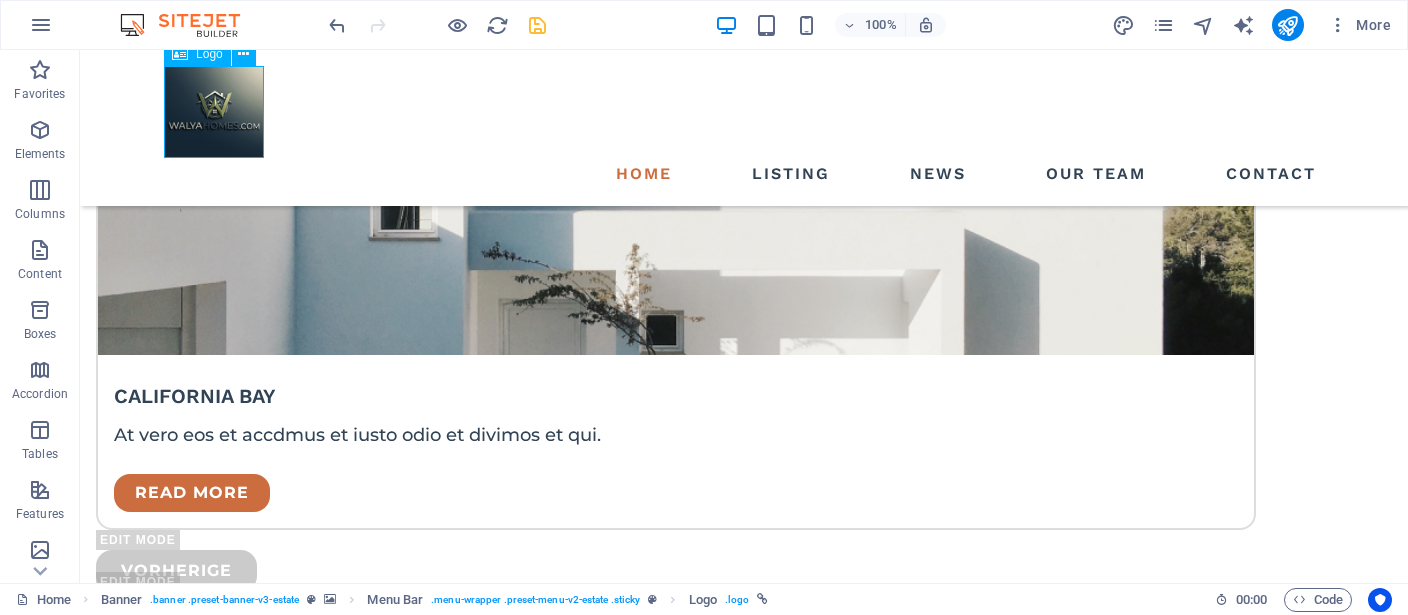 click at bounding box center [744, 112] 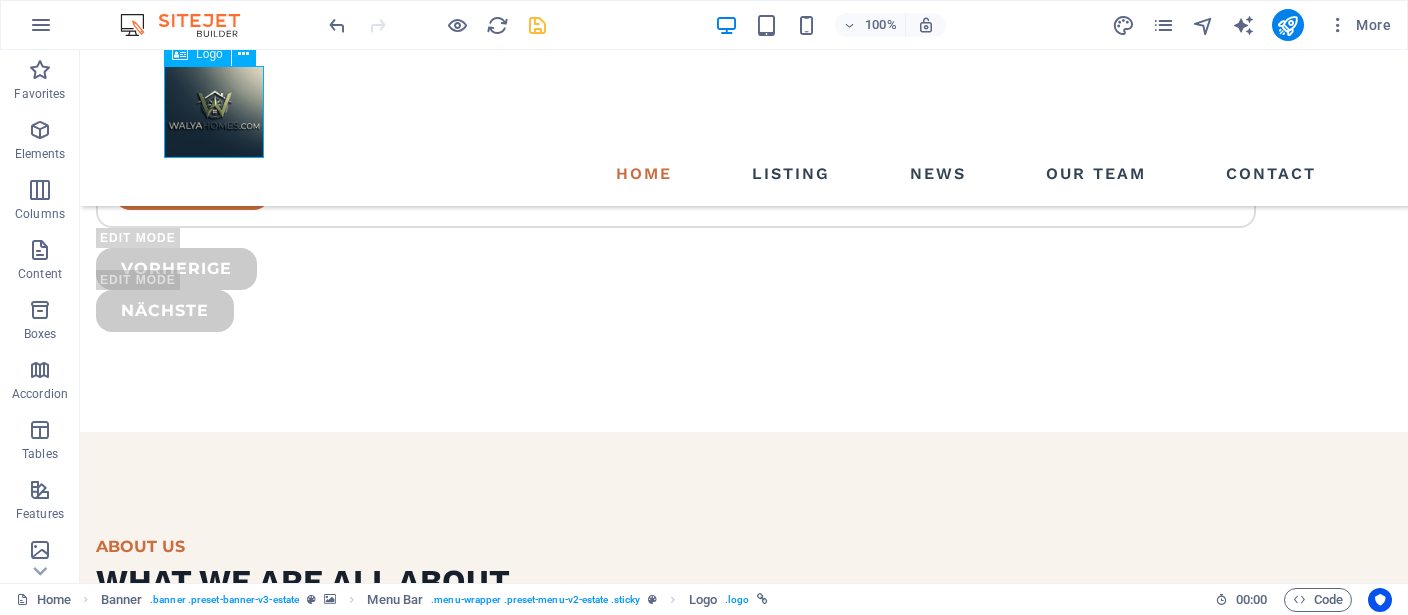 select on "px" 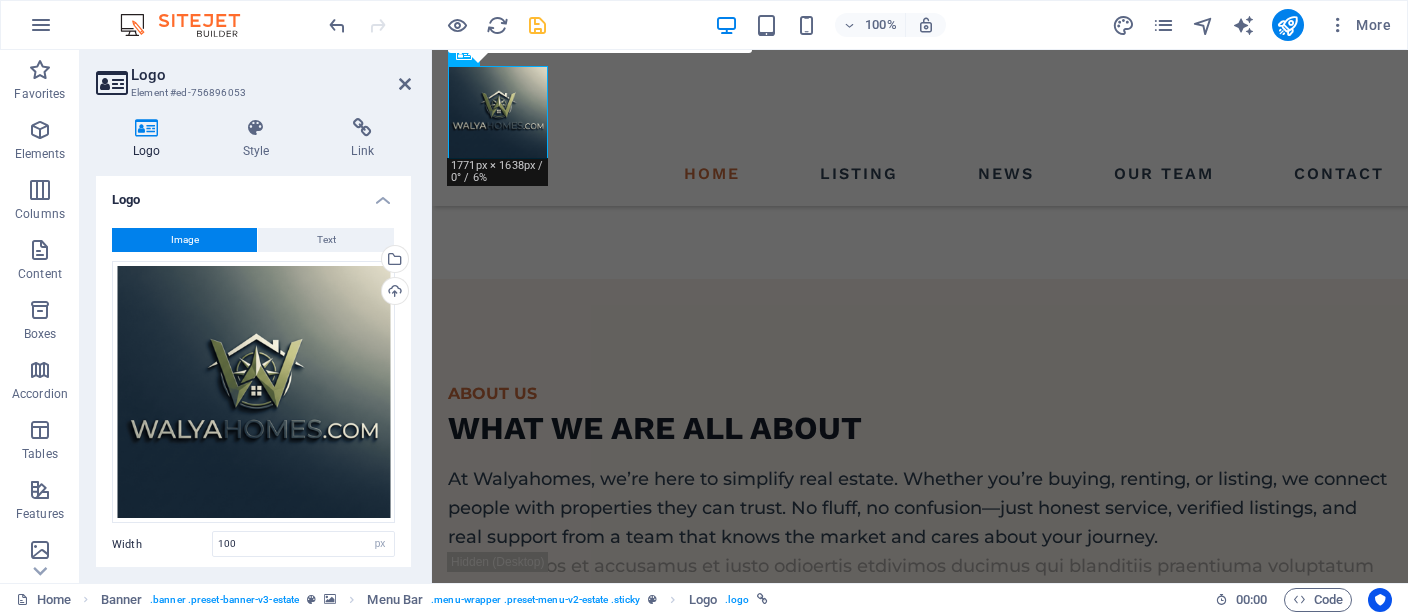 scroll, scrollTop: 5210, scrollLeft: 0, axis: vertical 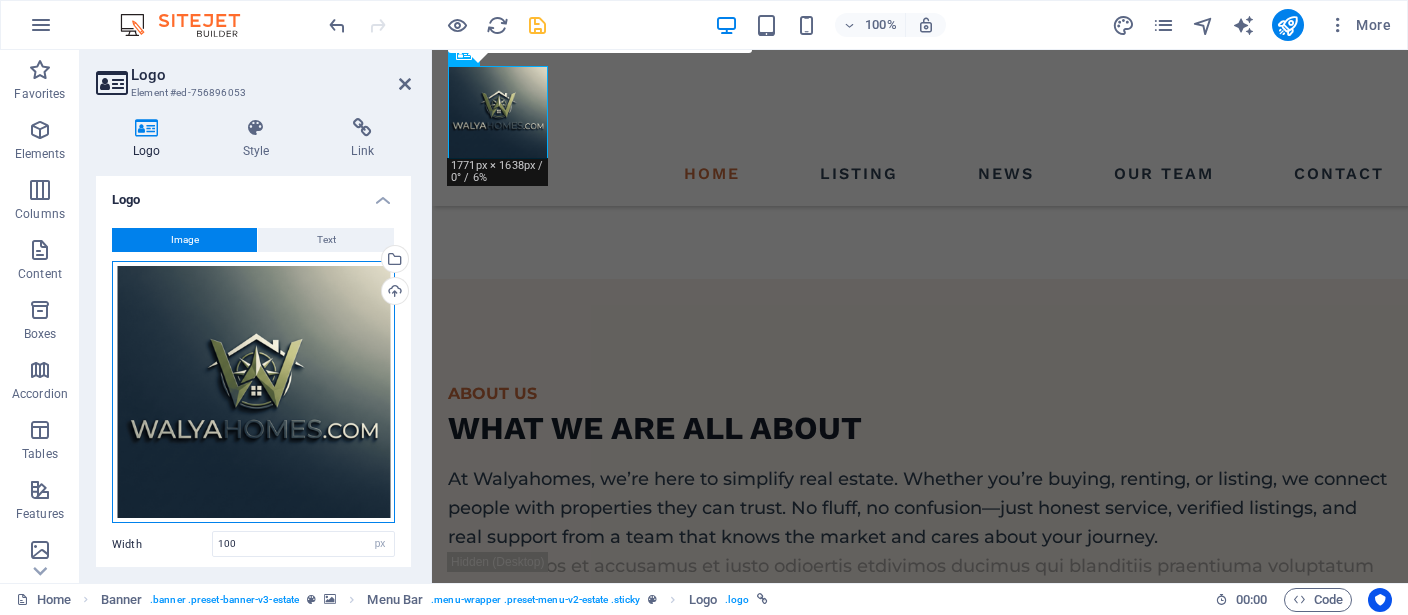 click on "Drag files here, click to choose files or select files from Files or our free stock photos & videos" at bounding box center [253, 392] 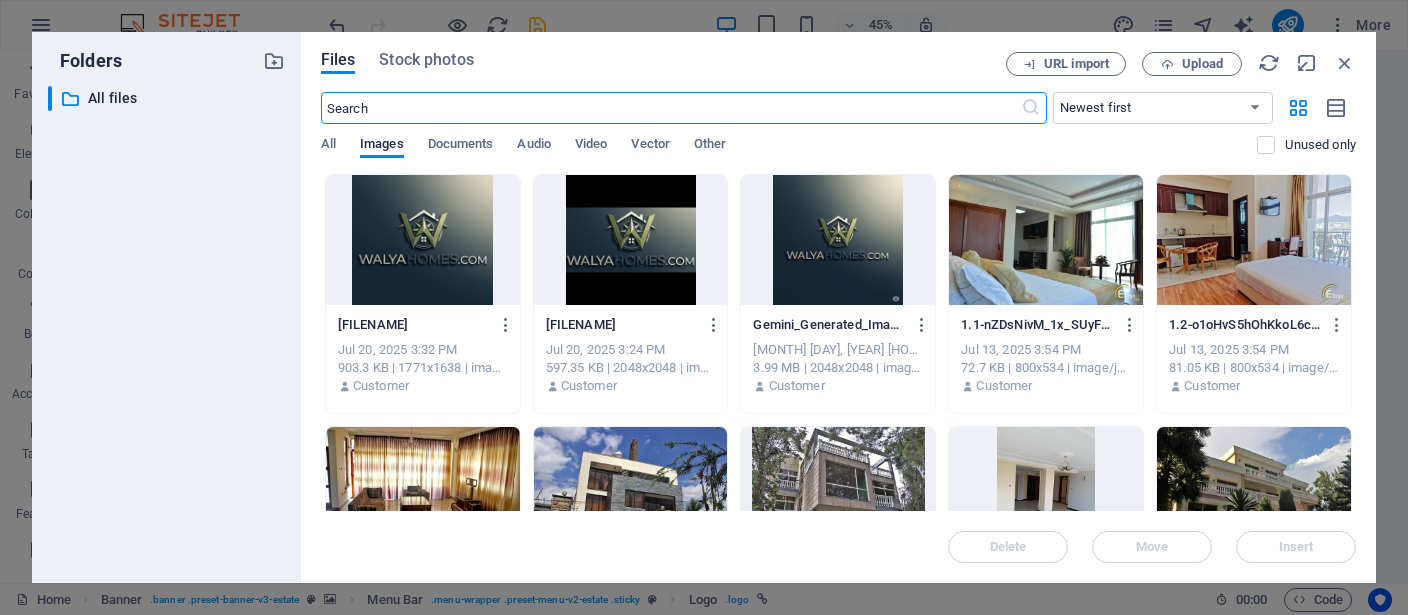 scroll, scrollTop: 5646, scrollLeft: 0, axis: vertical 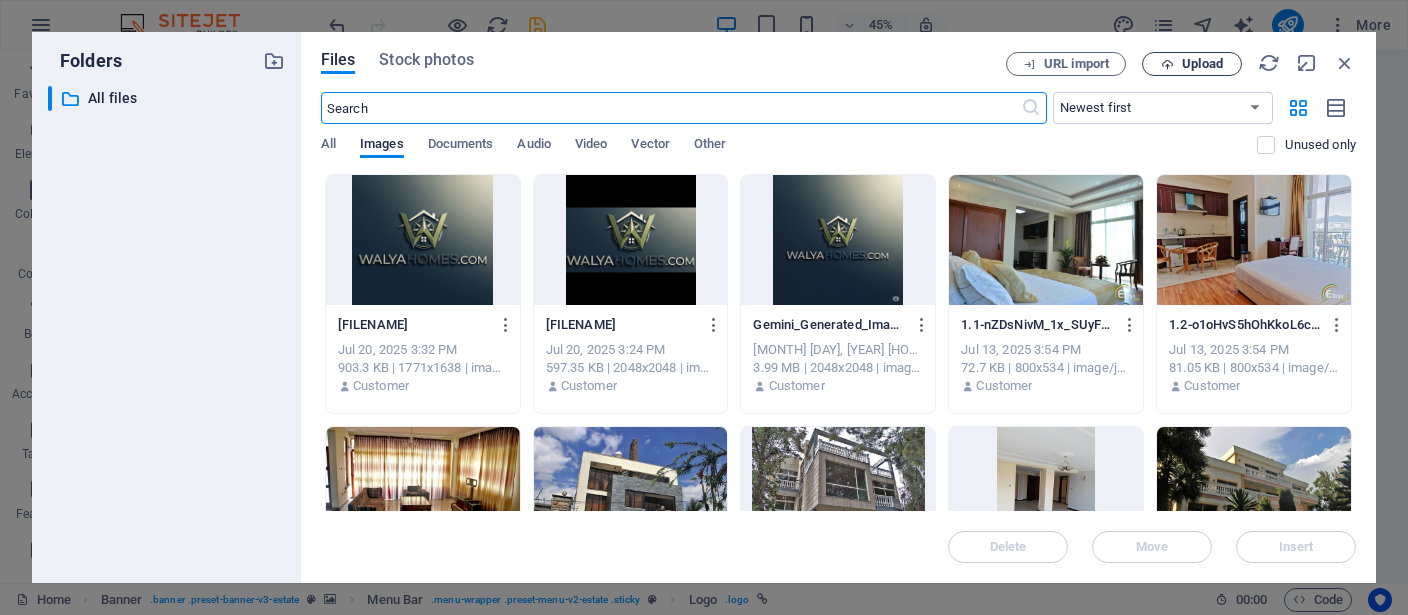 click on "Upload" at bounding box center (1192, 64) 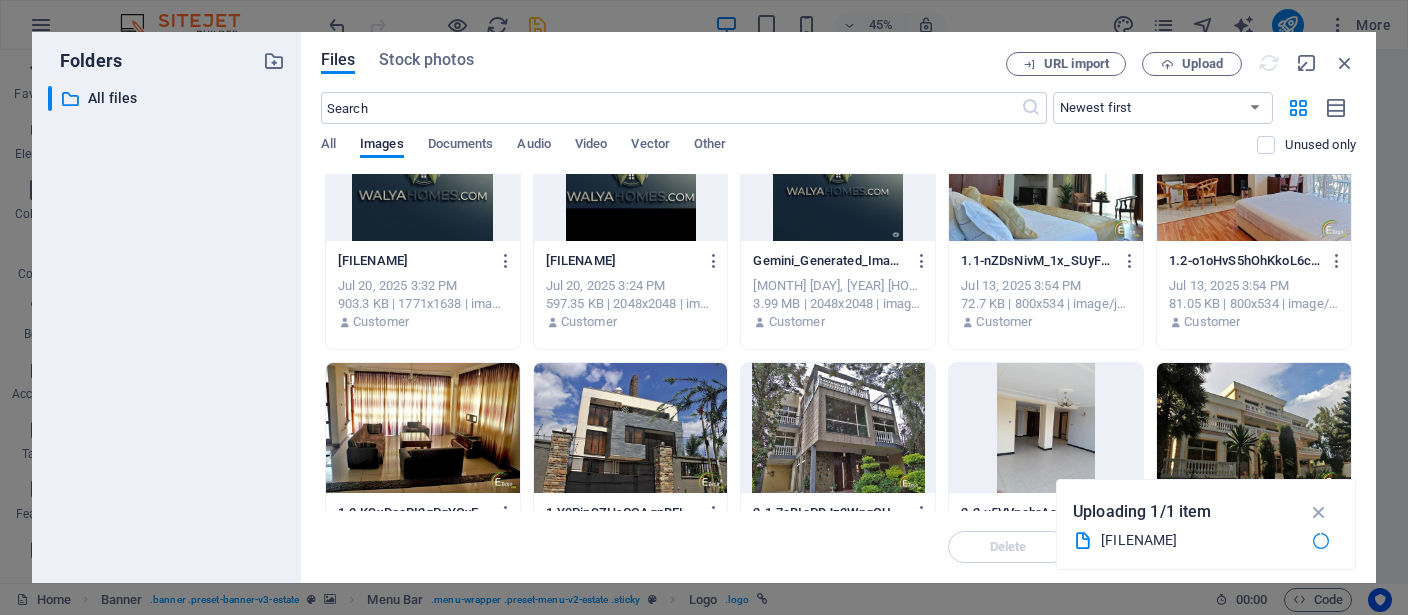 scroll, scrollTop: 92, scrollLeft: 0, axis: vertical 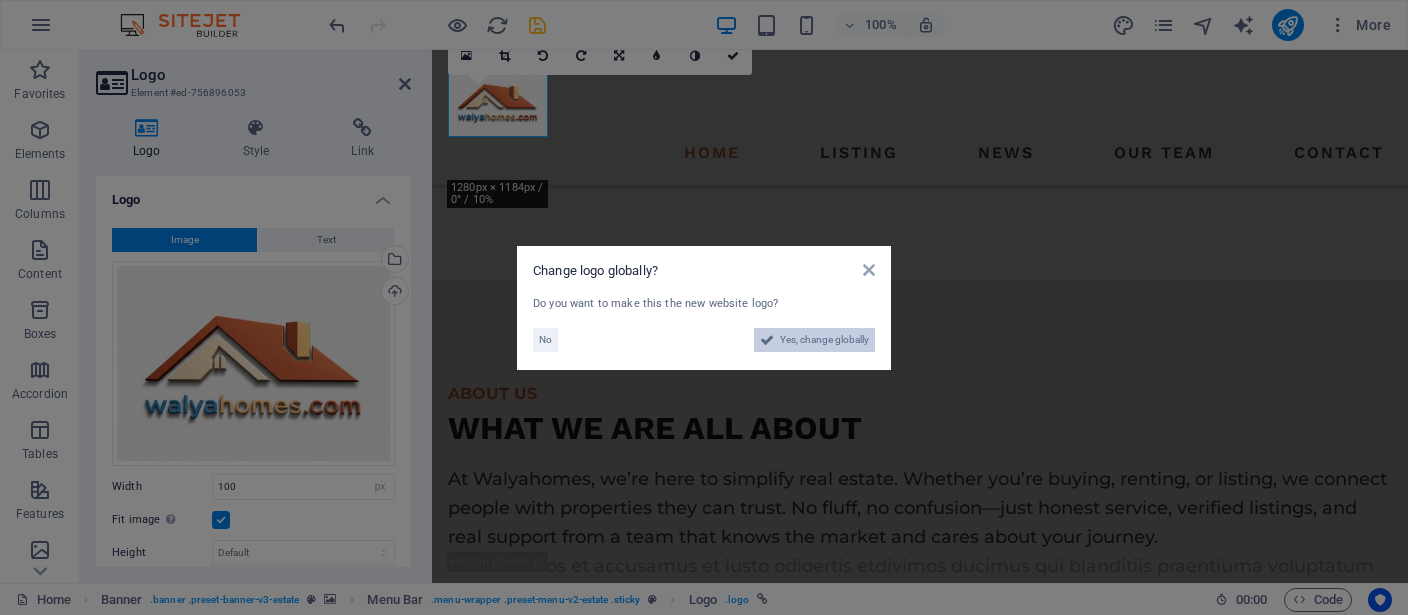 click on "Yes, change globally" at bounding box center (824, 340) 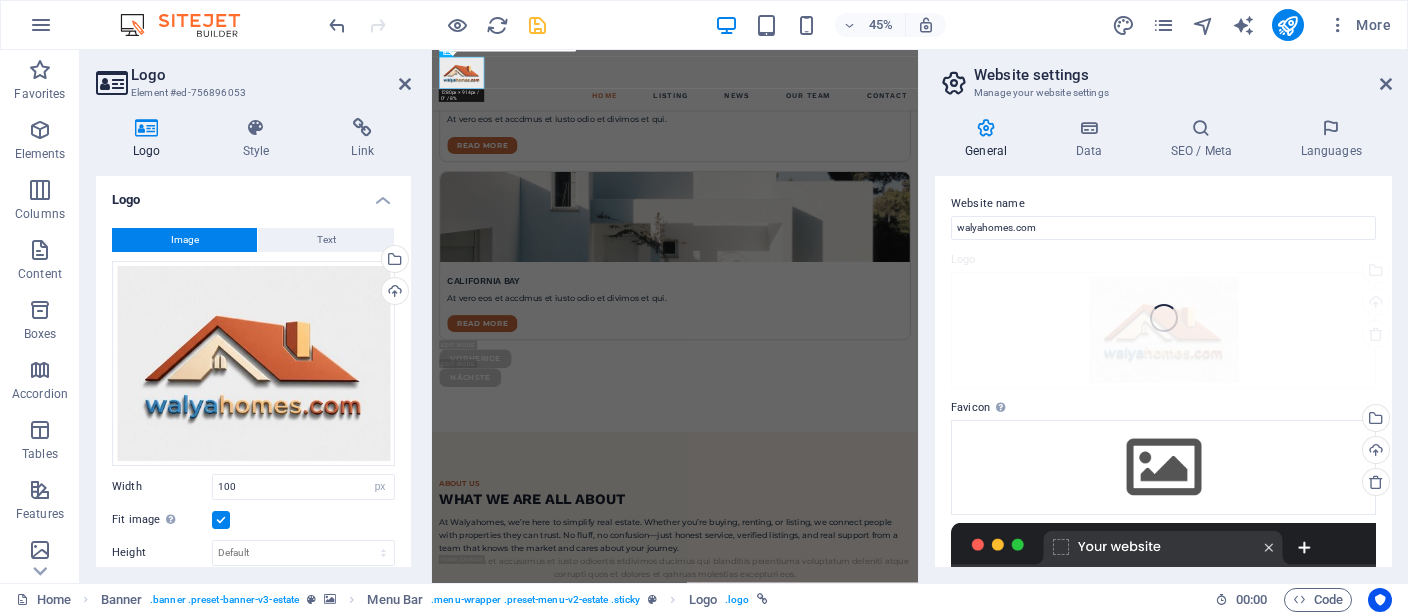 scroll, scrollTop: 5646, scrollLeft: 0, axis: vertical 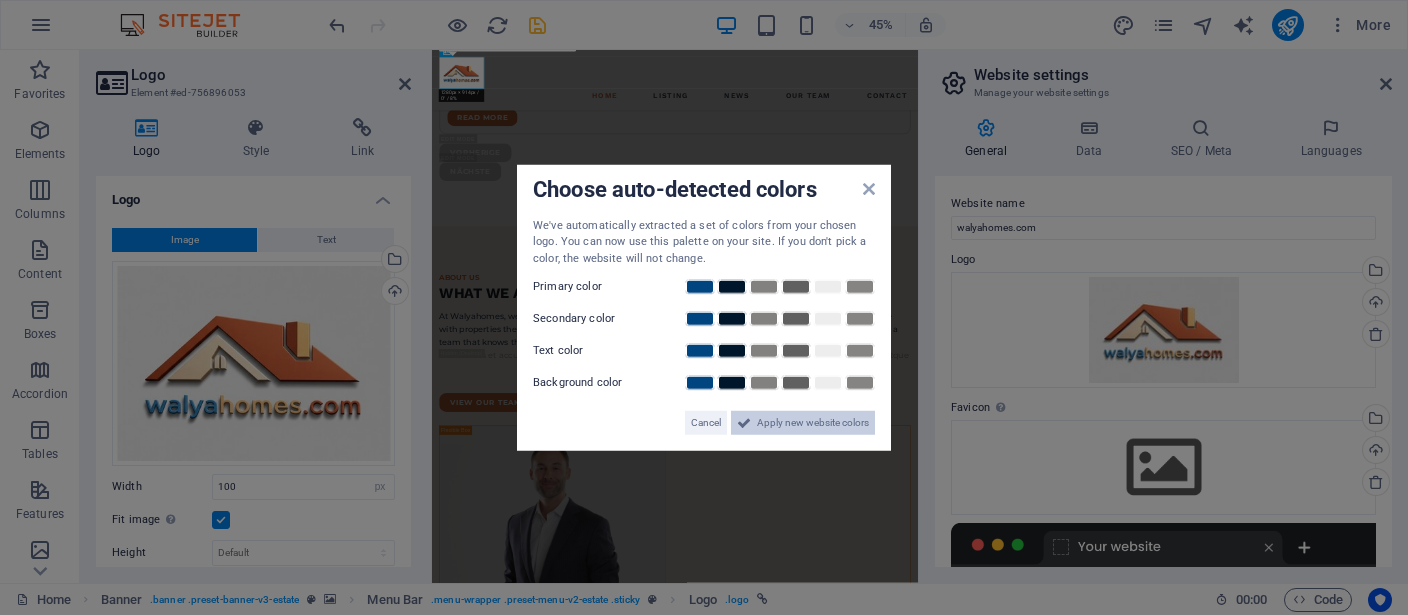 click on "Apply new website colors" at bounding box center [813, 423] 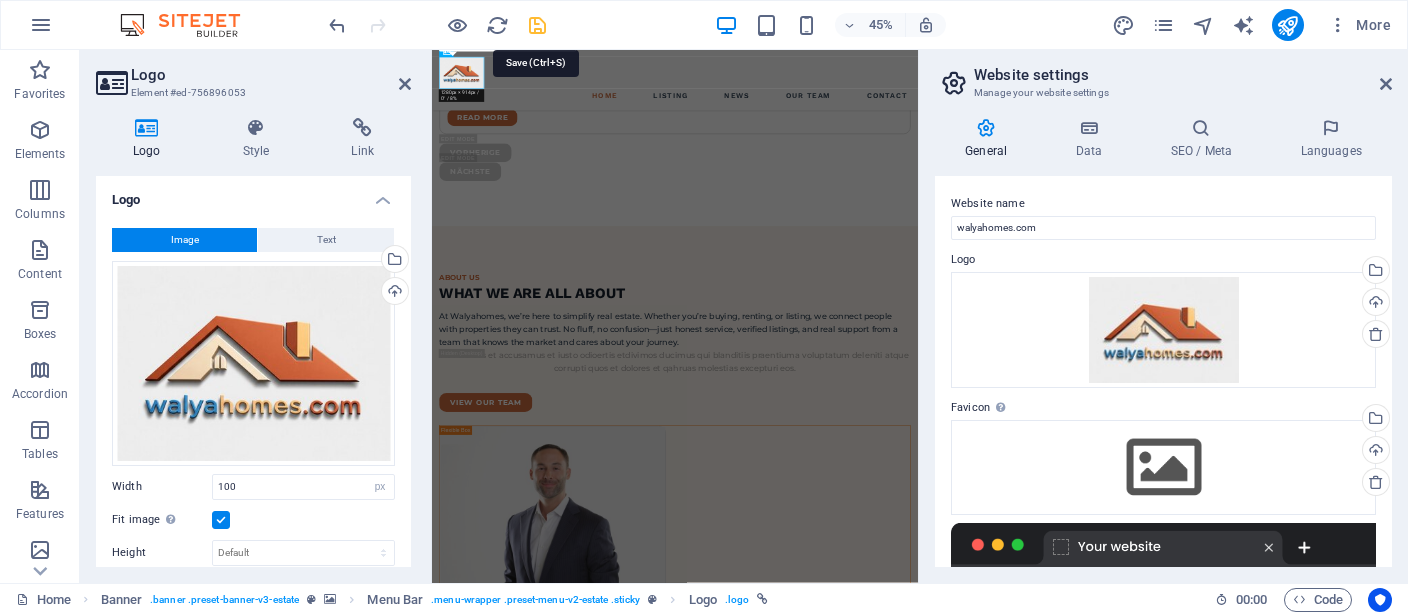 click at bounding box center [537, 25] 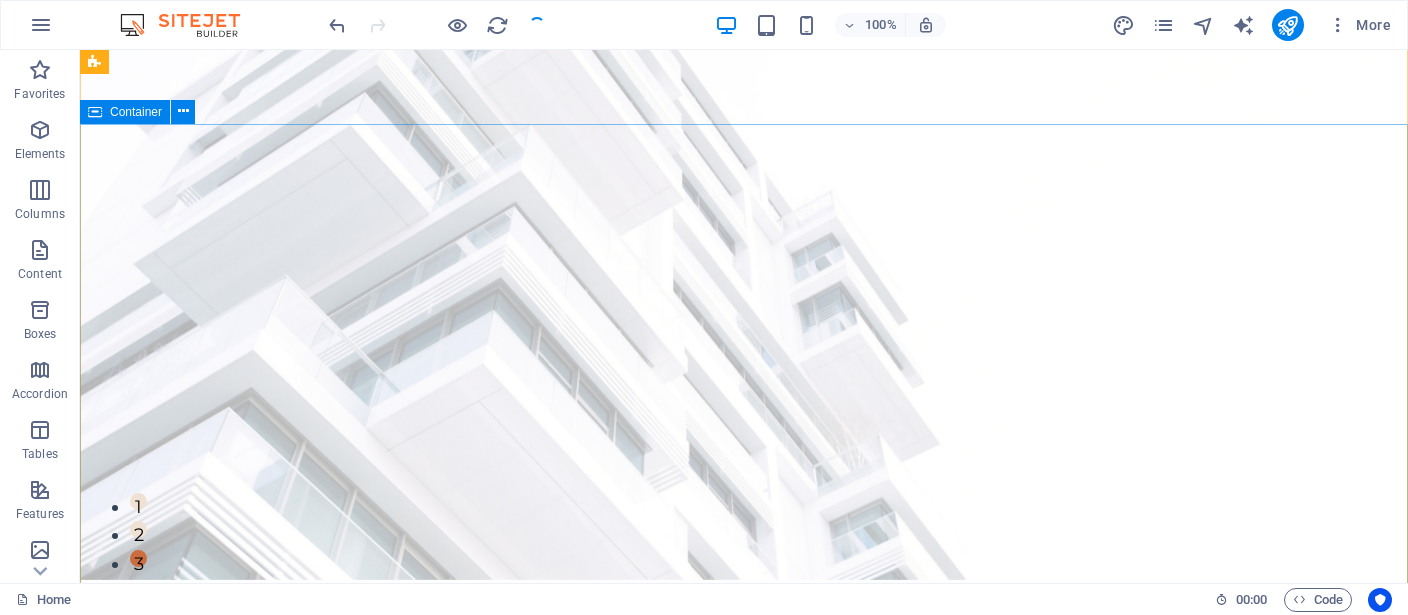 scroll, scrollTop: 0, scrollLeft: 0, axis: both 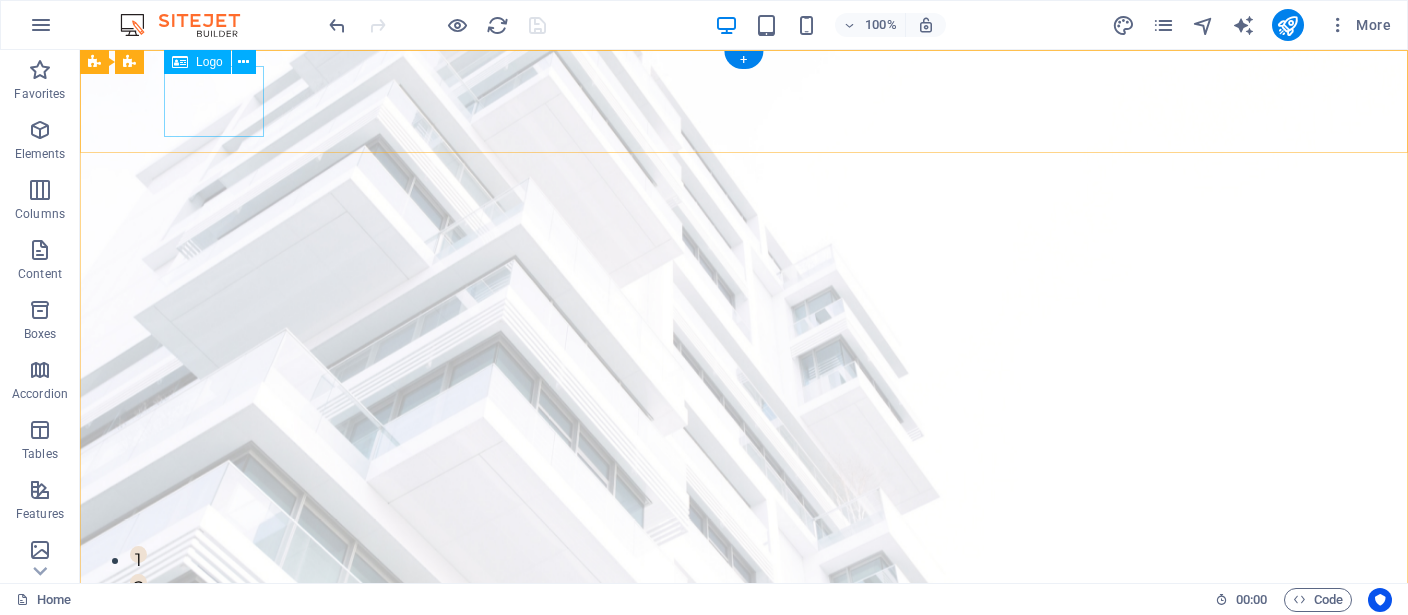 click at bounding box center (744, 684) 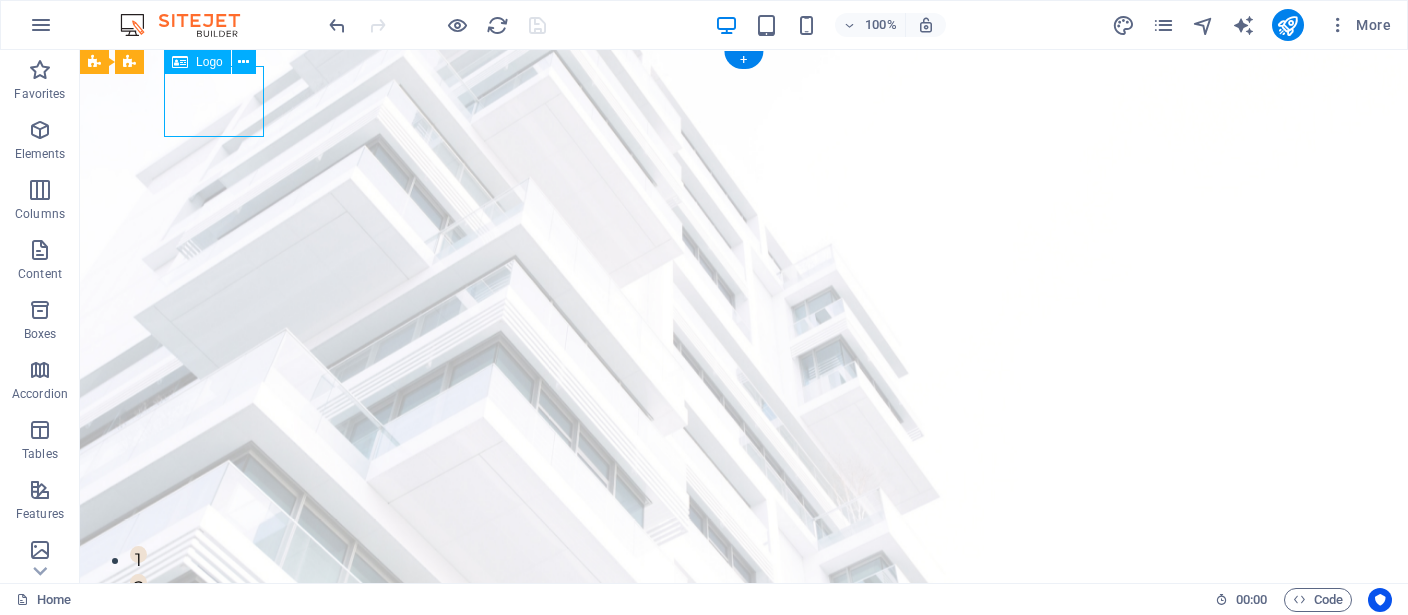 click at bounding box center (744, 684) 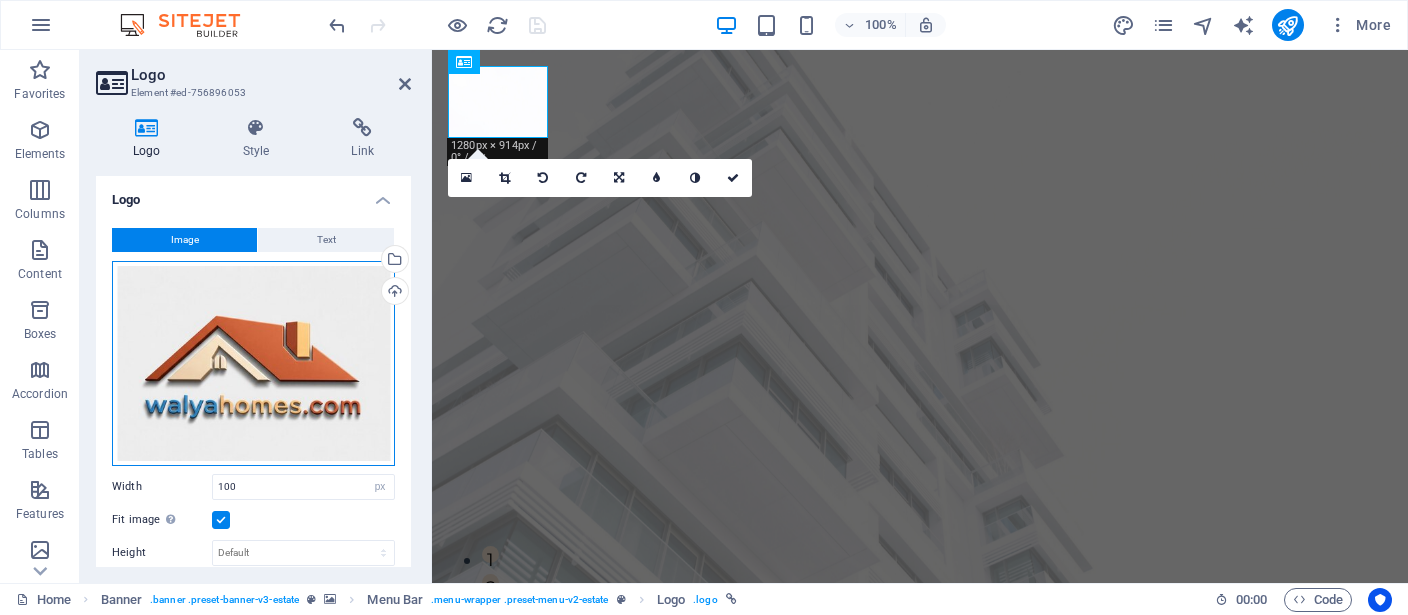click on "Drag files here, click to choose files or select files from Files or our free stock photos & videos" at bounding box center [253, 363] 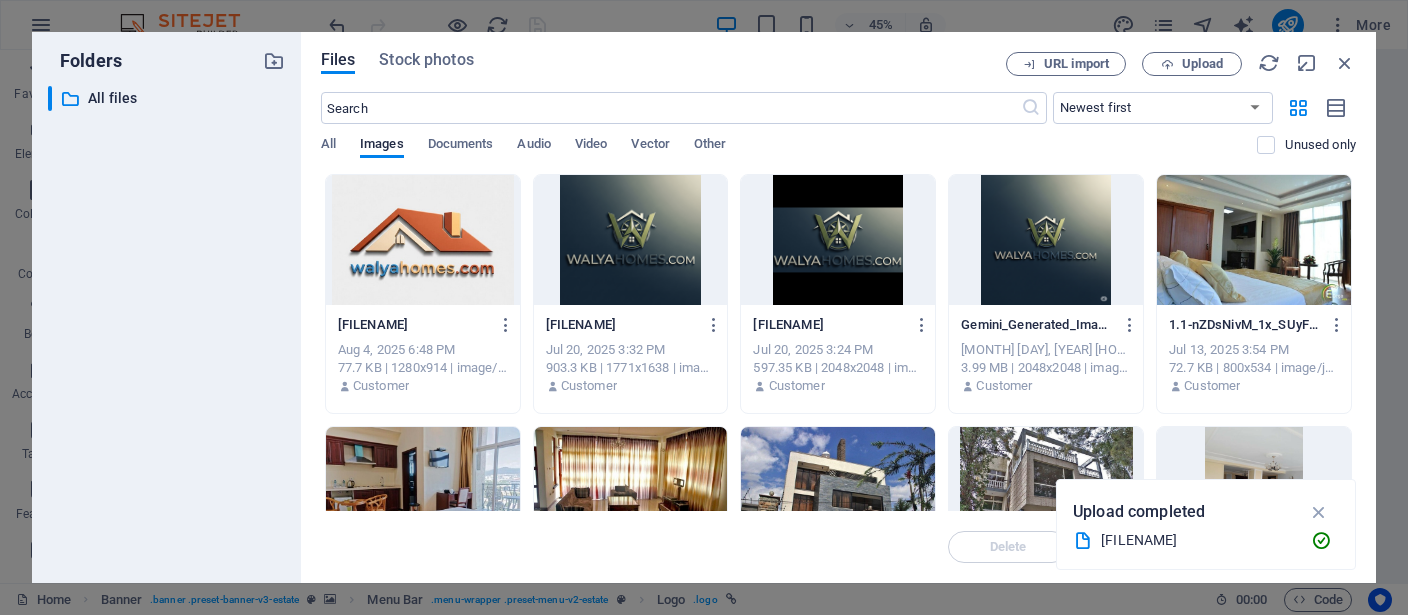 click on "Files Stock photos URL import Upload ​ Newest first Oldest first Name (A-Z) Name (Z-A) Size (0-9) Size (9-0) Resolution (0-9) Resolution (9-0) All Images Documents Audio Video Vector Other Unused only Drop files here to upload them instantly walyahomeslogo-OQc0TxsLoQVRvRSoyyeS1g.jpg walyahomeslogo-OQc0TxsLoQVRvRSoyyeS1g.jpg Aug 4, 2025 6:48 PM 77.7 KB | 1280x914 | image/jpeg Customer Gemini_Generated_Image_2f97jo2f97jo2f971-GzX-C3jKKQLxEc7UkgBFZQ.png Gemini_Generated_Image_2f97jo2f97jo2f971-GzX-C3jKKQLxEc7UkgBFZQ.png Jul 20, 2025 3:32 PM 903.3 KB | 1771x1638 | image/png Customer WALYAHOMES-C58UA2YZT_hEe6VEAXUmyw.png WALYAHOMES-C58UA2YZT_hEe6VEAXUmyw.png Jul 20, 2025 3:24 PM 597.35 KB | 2048x2048 | image/png Customer Gemini_Generated_Image_2f97jo2f97jo2f97-VRK4NjVvIJ4L36Q05ll_NA.png Gemini_Generated_Image_2f97jo2f97jo2f97-VRK4NjVvIJ4L36Q05ll_NA.png Jul 20, 2025 3:21 PM 3.99 MB | 2048x2048 | image/png Customer 1.1-nZDsNivM_1x_SUyF1bdQkw.jpg 1.1-nZDsNivM_1x_SUyF1bdQkw.jpg Jul 13, 2025 3:54 PM Customer Customer" at bounding box center (838, 307) 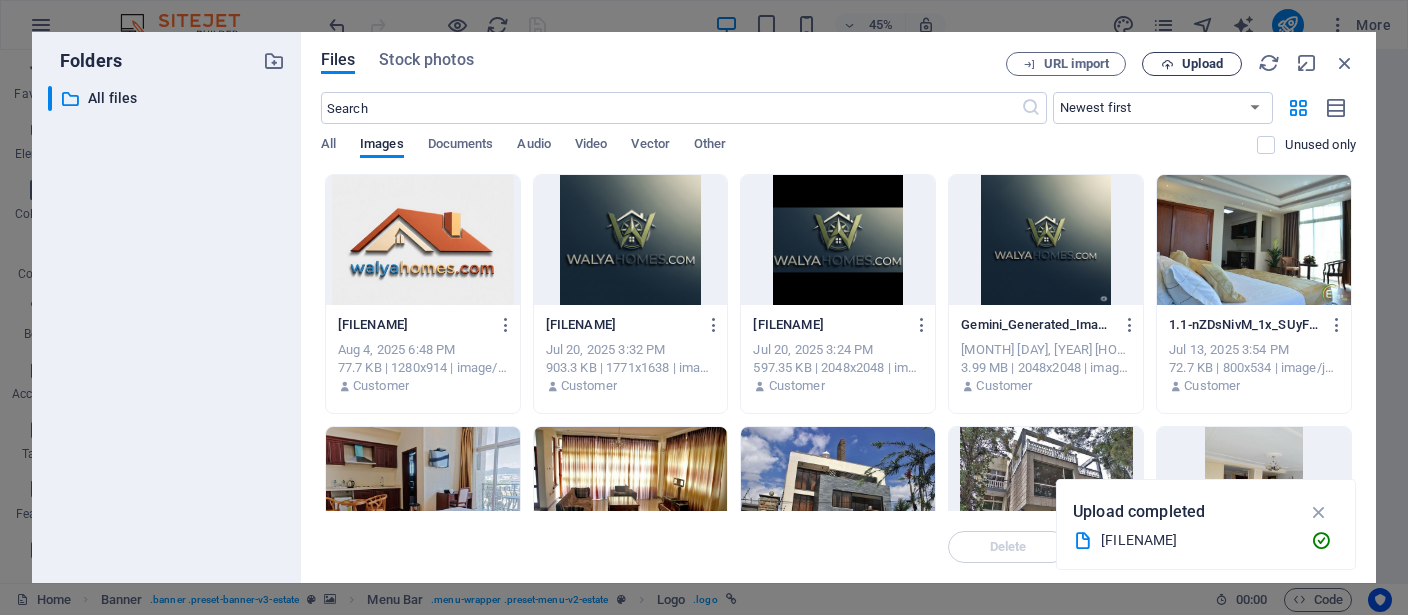 click at bounding box center [1167, 64] 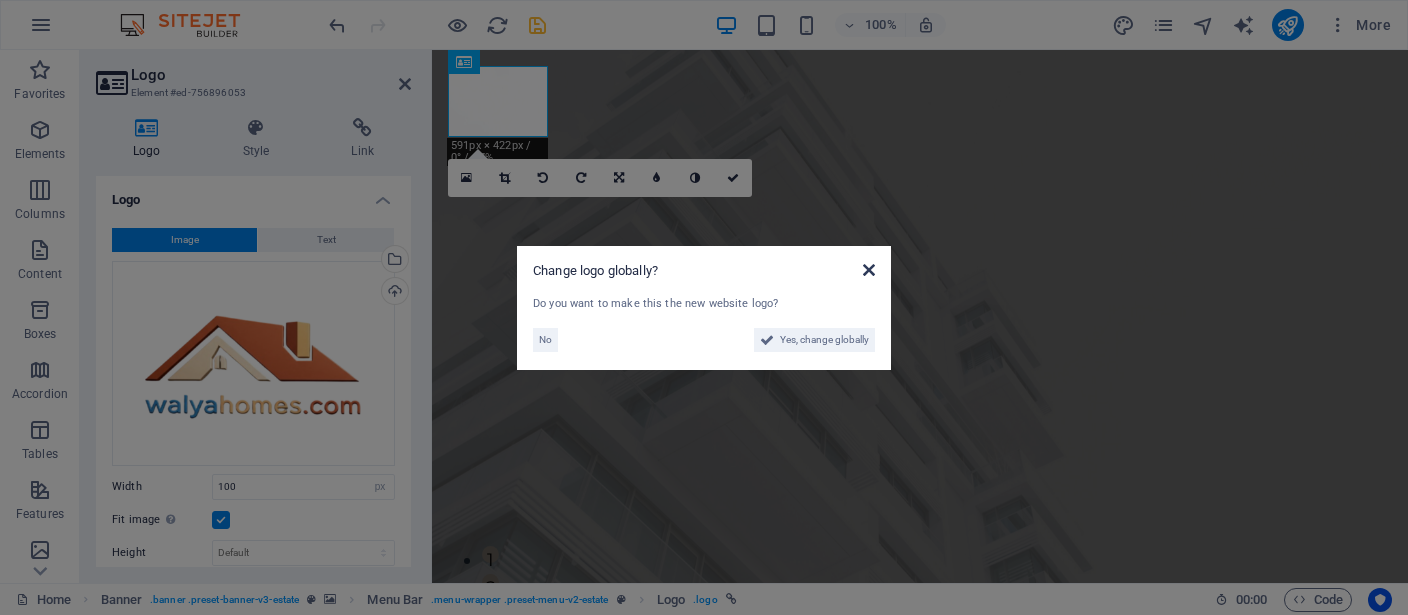click at bounding box center (869, 270) 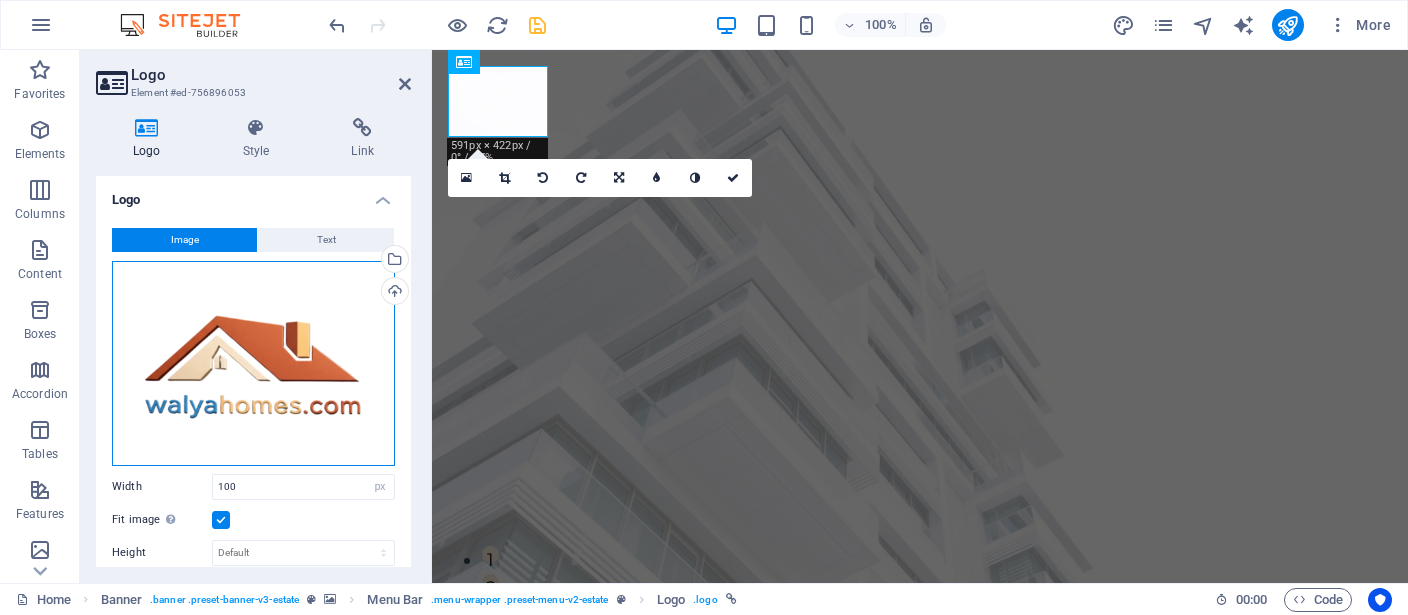 click on "Drag files here, click to choose files or select files from Files or our free stock photos & videos" at bounding box center (253, 363) 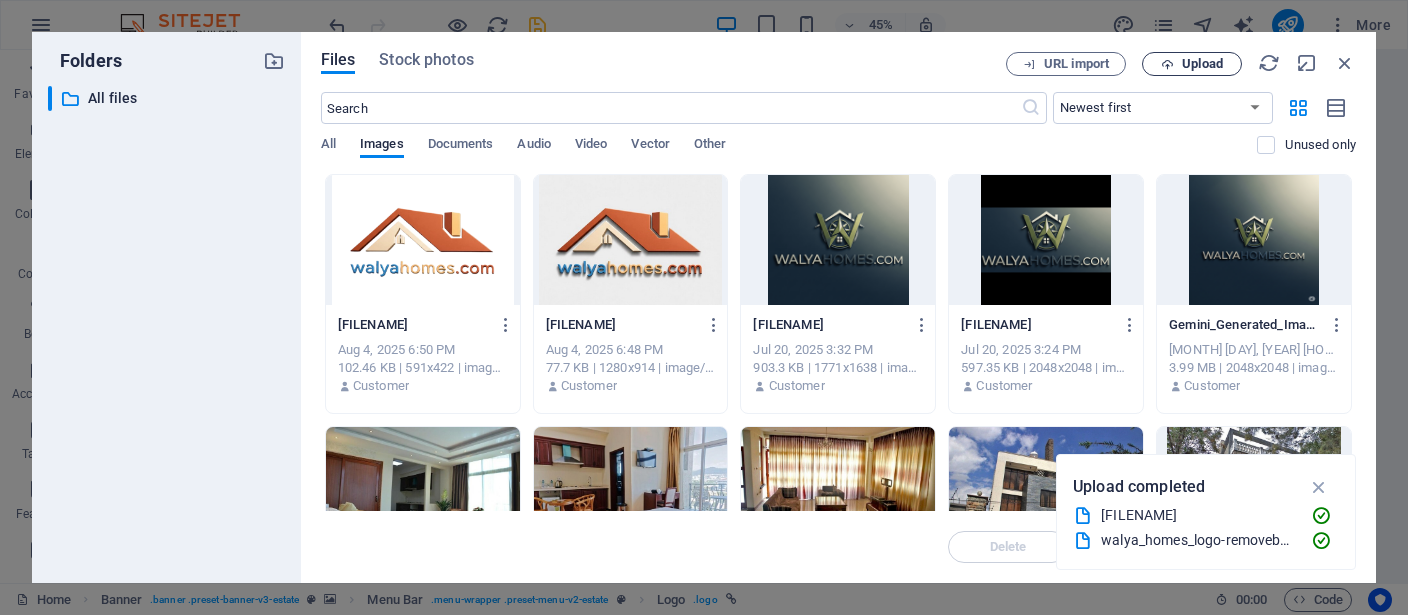 click at bounding box center [1167, 64] 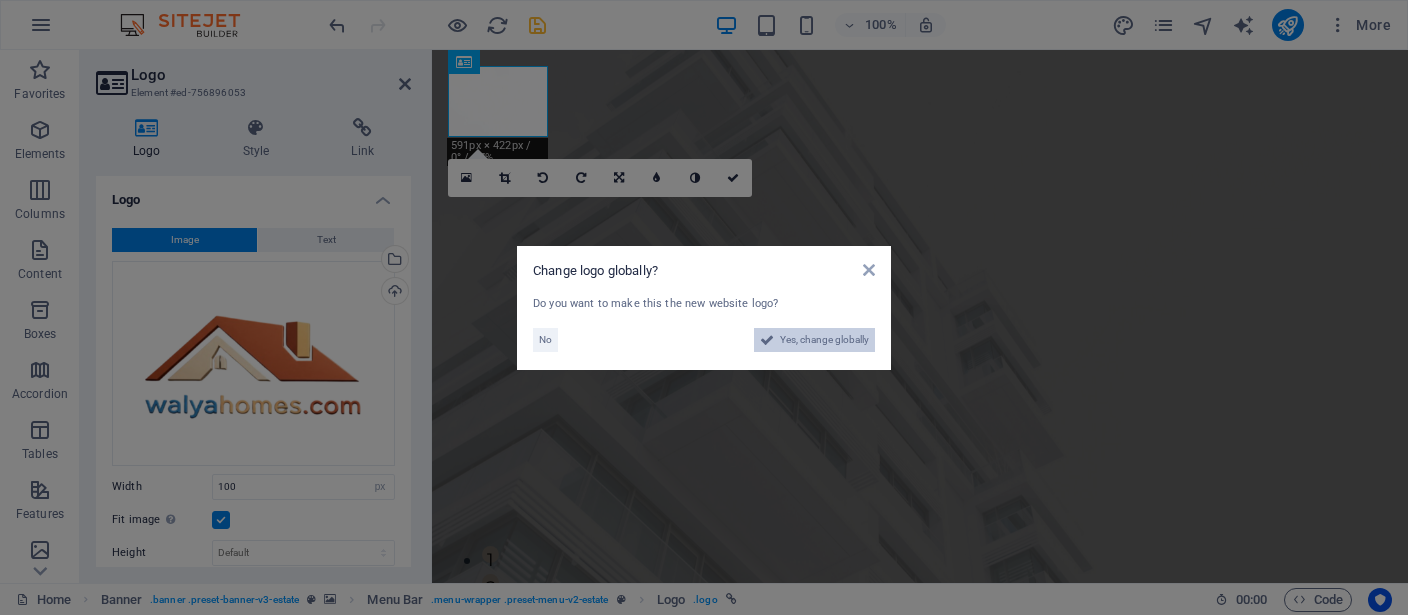 click on "Yes, change globally" at bounding box center (824, 340) 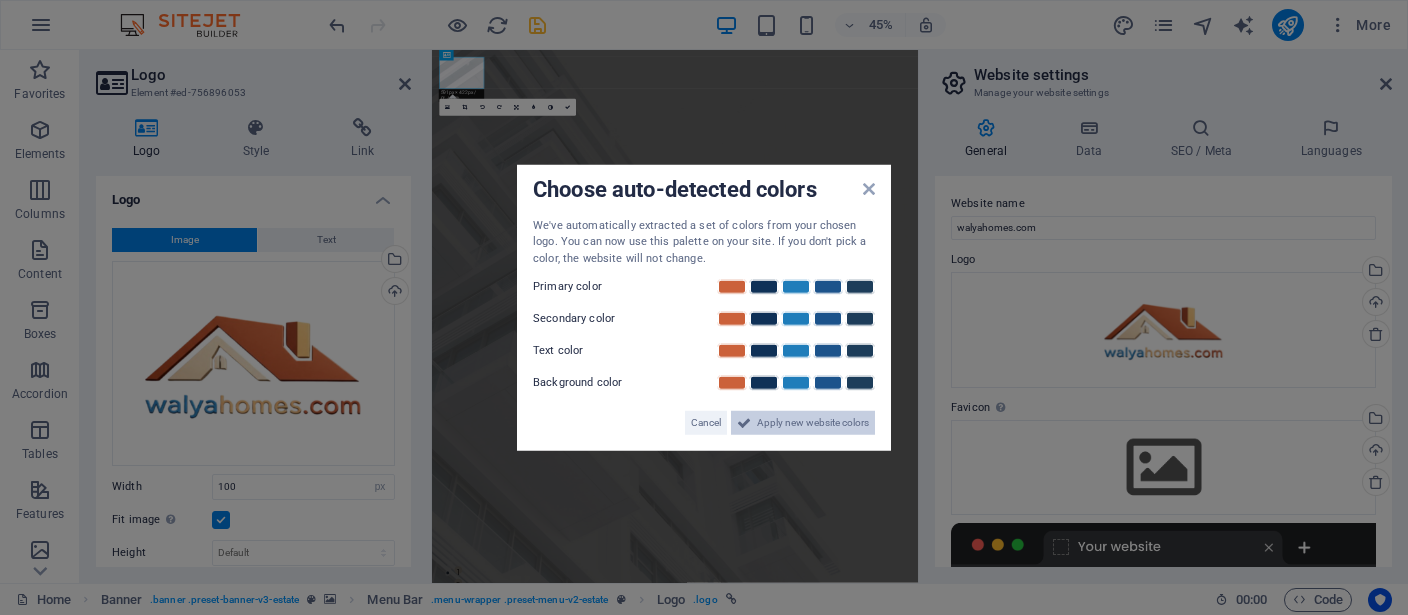 click on "Apply new website colors" at bounding box center [813, 423] 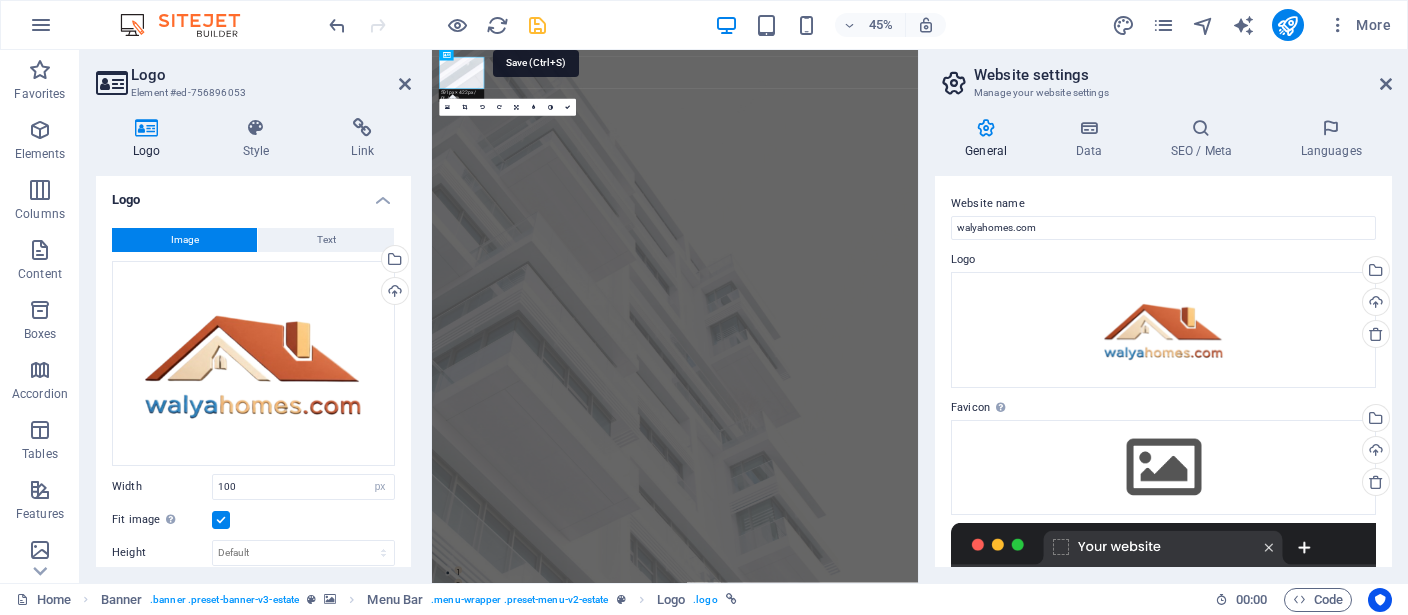 click at bounding box center [537, 25] 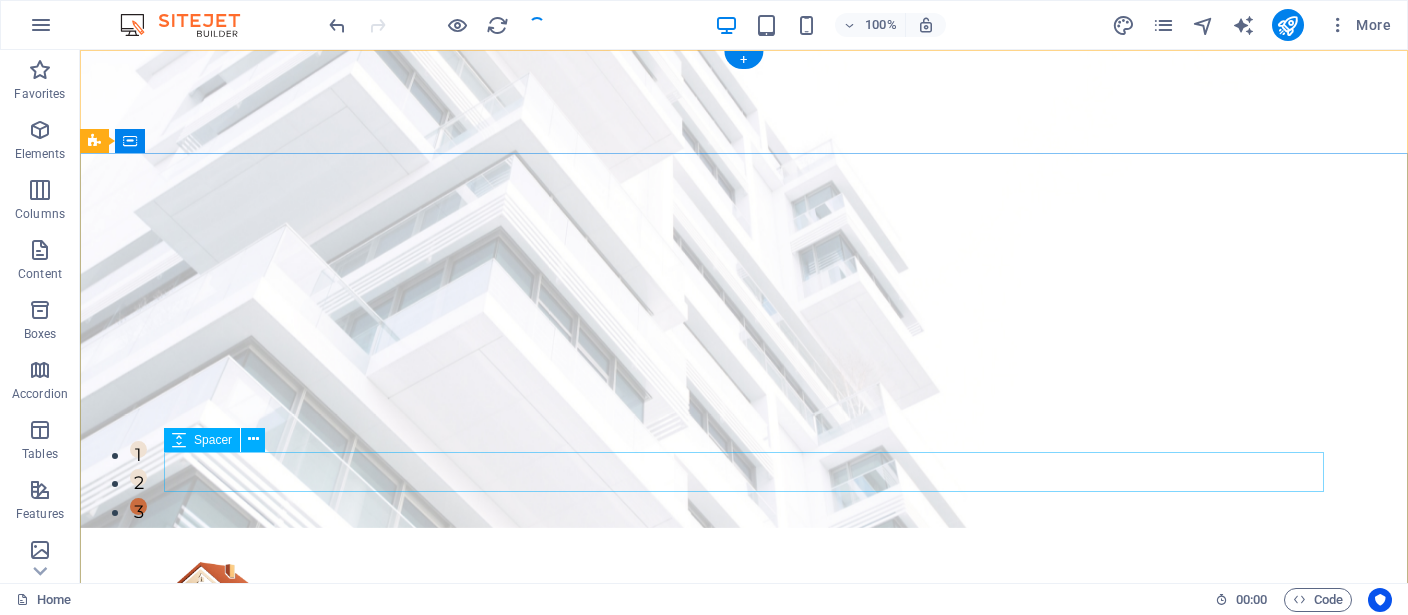 scroll, scrollTop: 0, scrollLeft: 0, axis: both 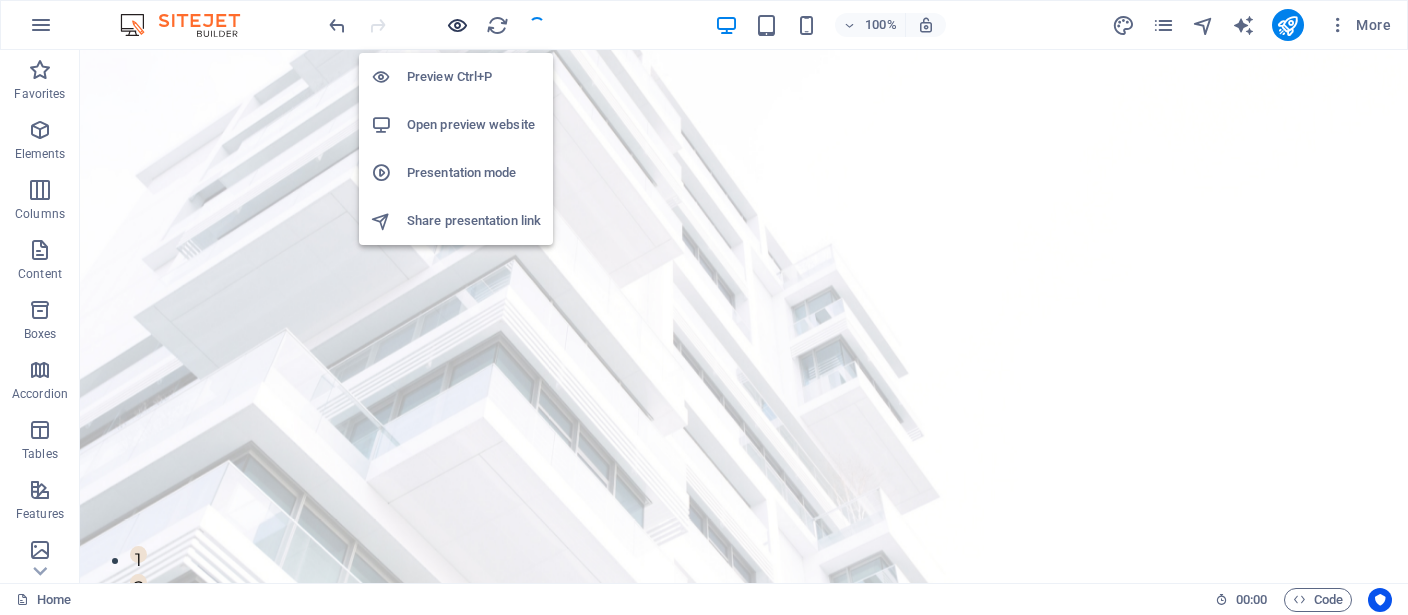 click at bounding box center [457, 25] 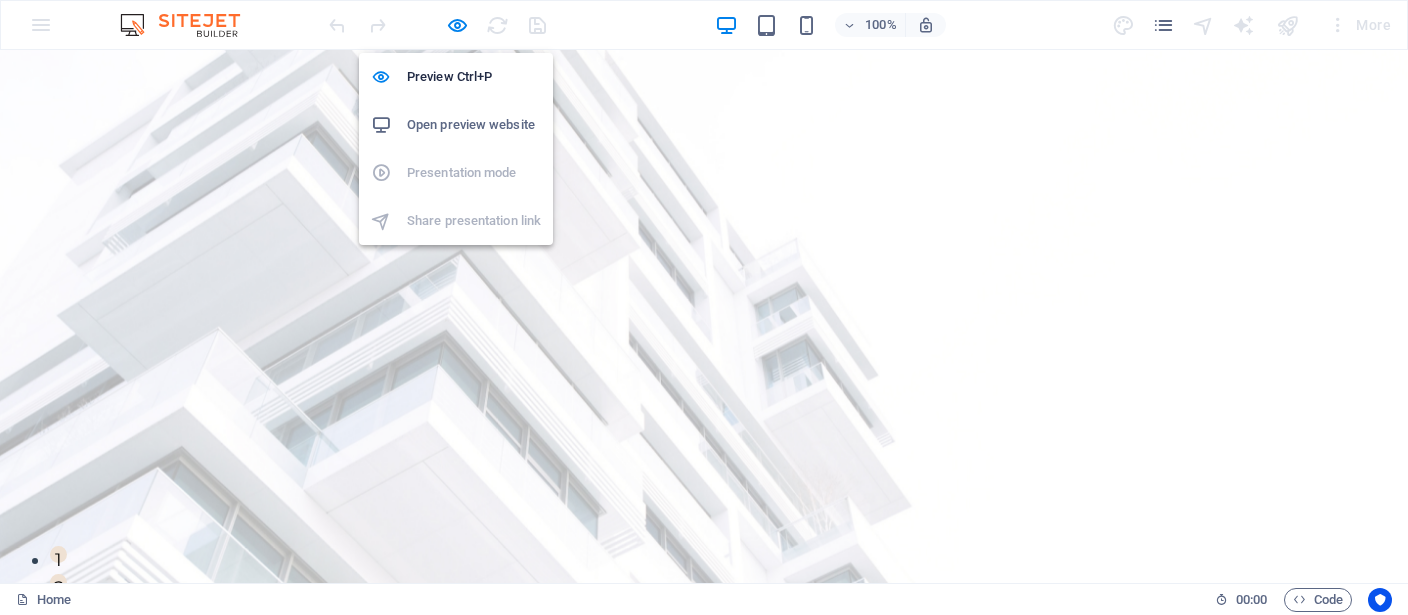 click on "Open preview website" at bounding box center (474, 125) 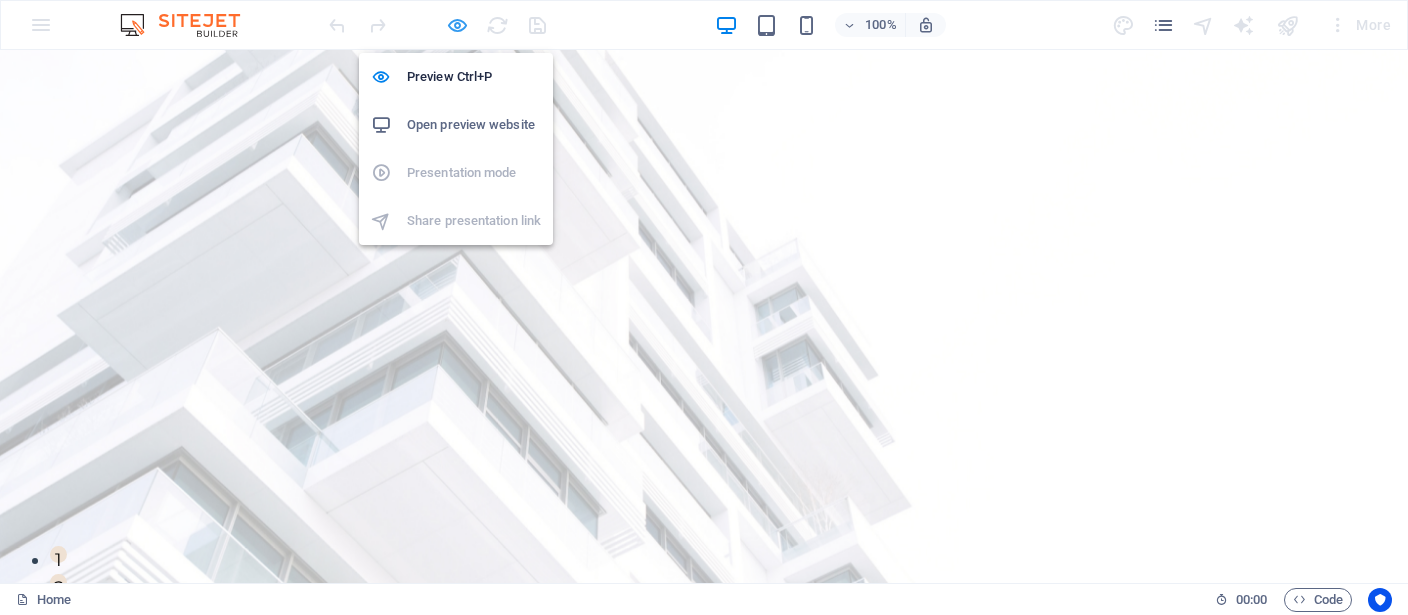 click at bounding box center (457, 25) 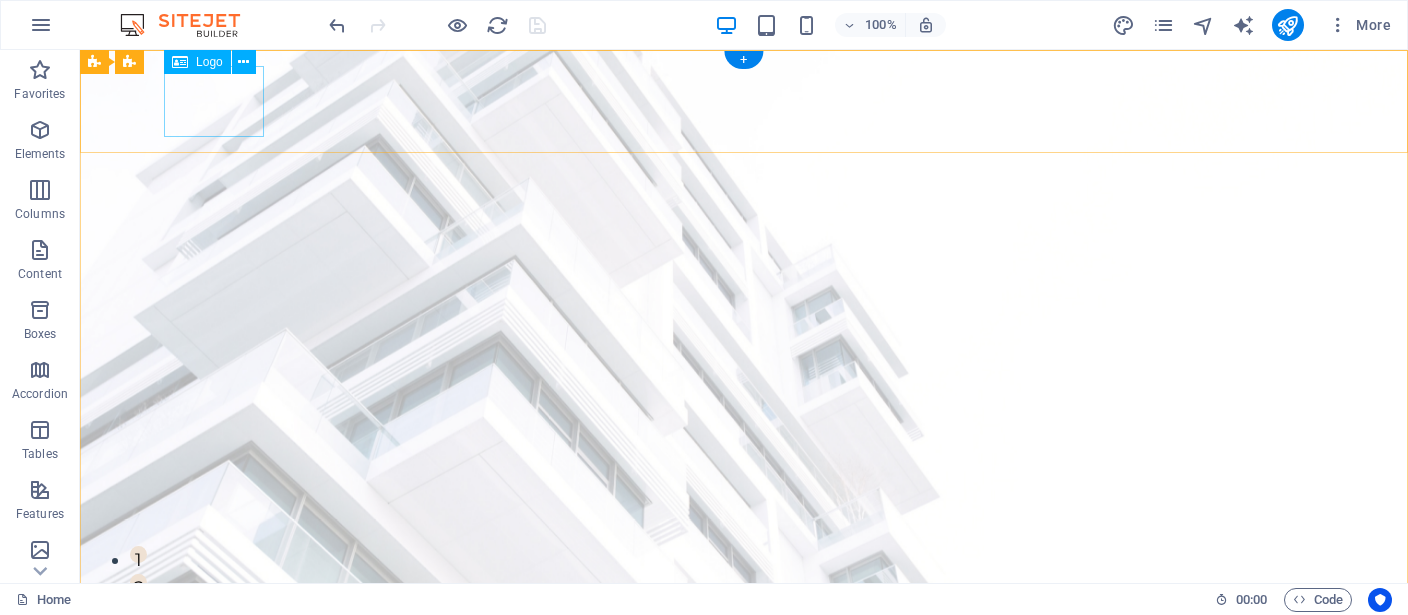 click at bounding box center [744, 684] 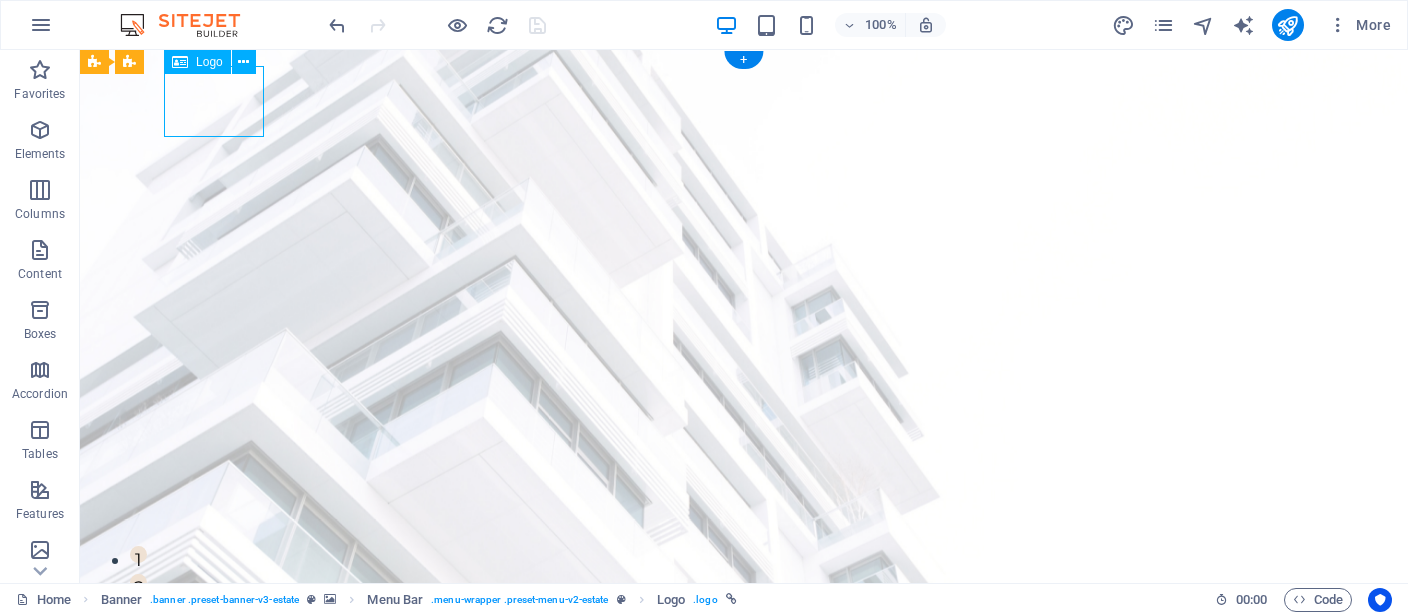 click at bounding box center (744, 684) 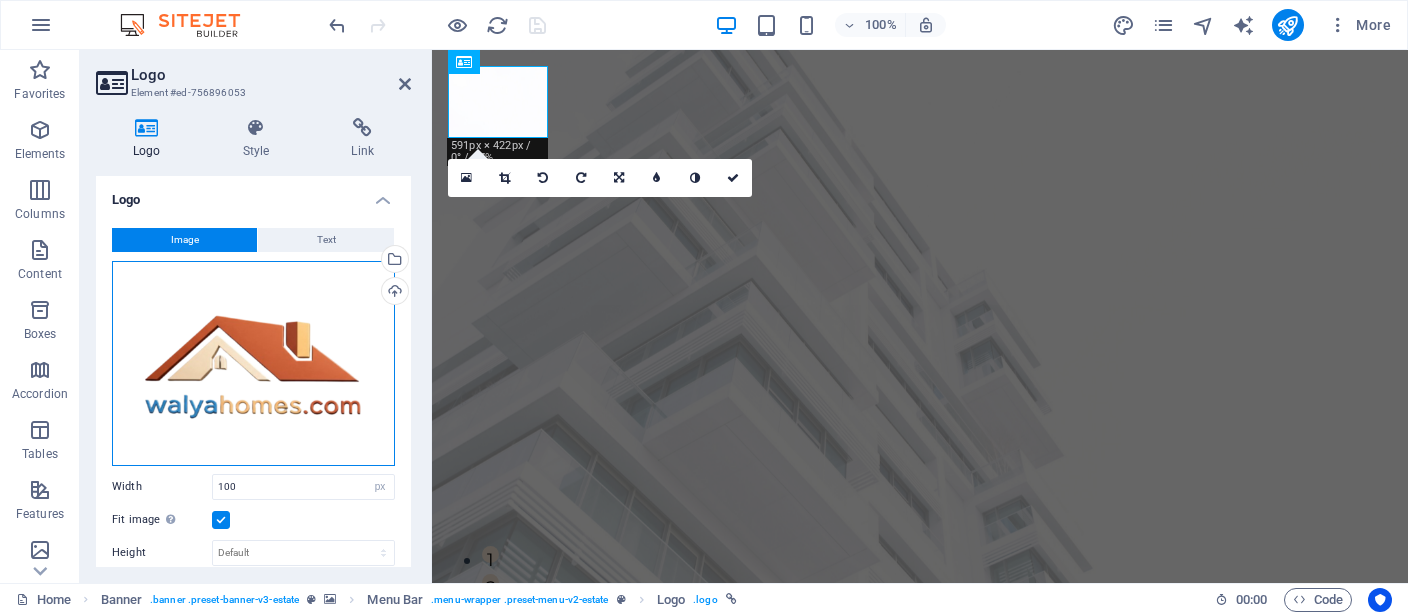 click on "Drag files here, click to choose files or select files from Files or our free stock photos & videos" at bounding box center [253, 363] 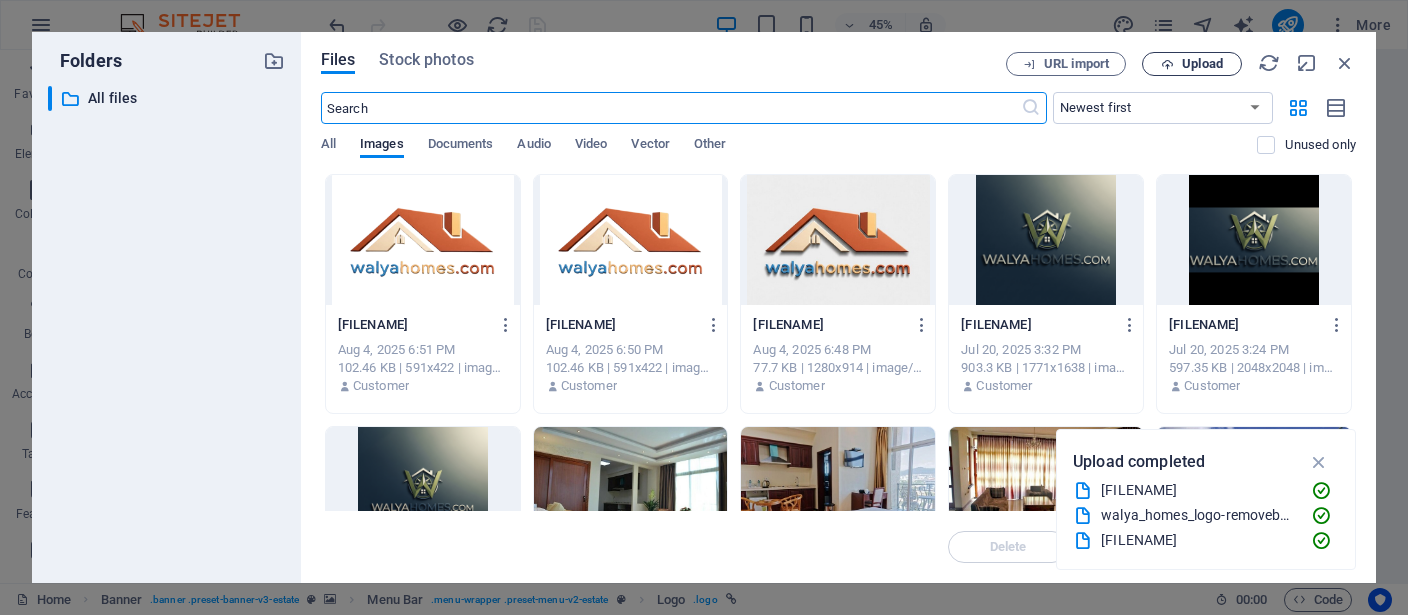 click on "Upload" at bounding box center (1192, 64) 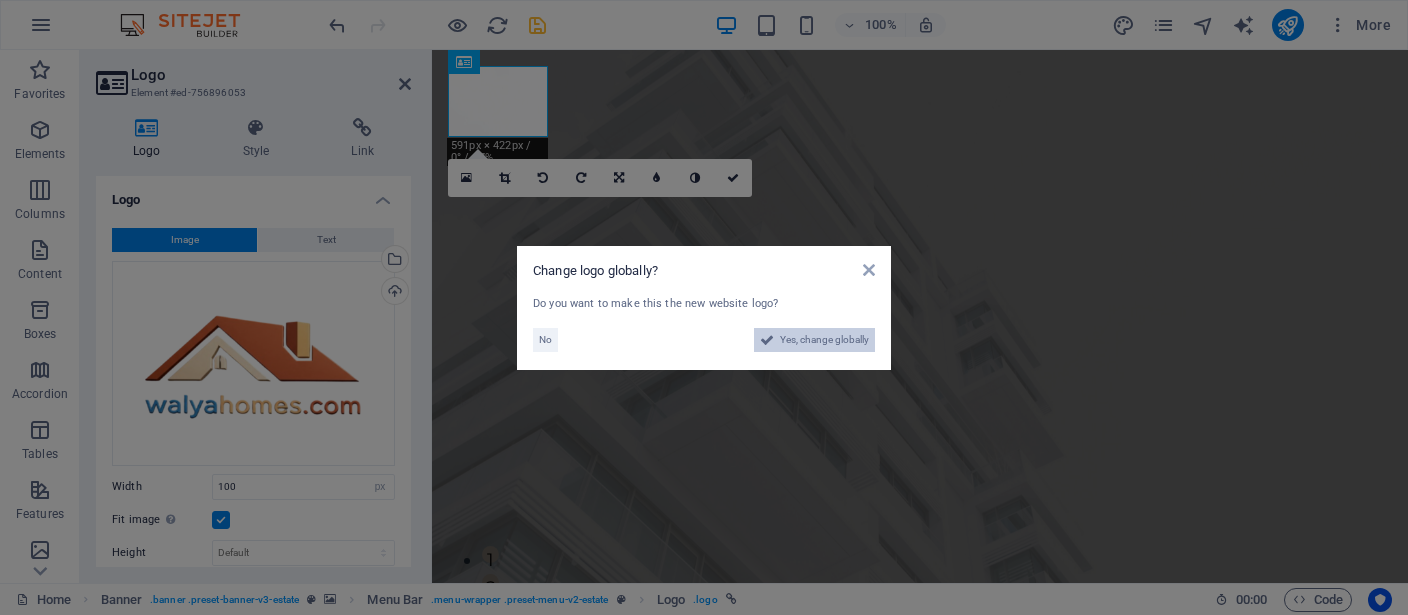 click on "Yes, change globally" at bounding box center [824, 340] 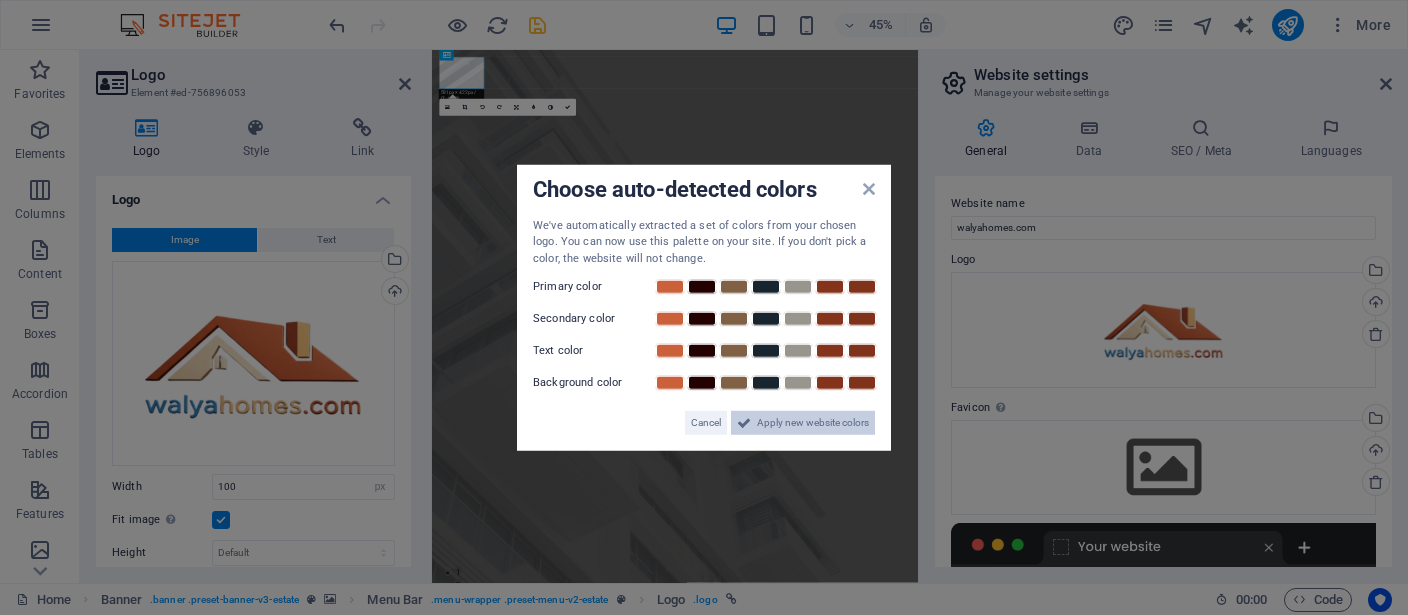 drag, startPoint x: 813, startPoint y: 420, endPoint x: 337, endPoint y: 441, distance: 476.463 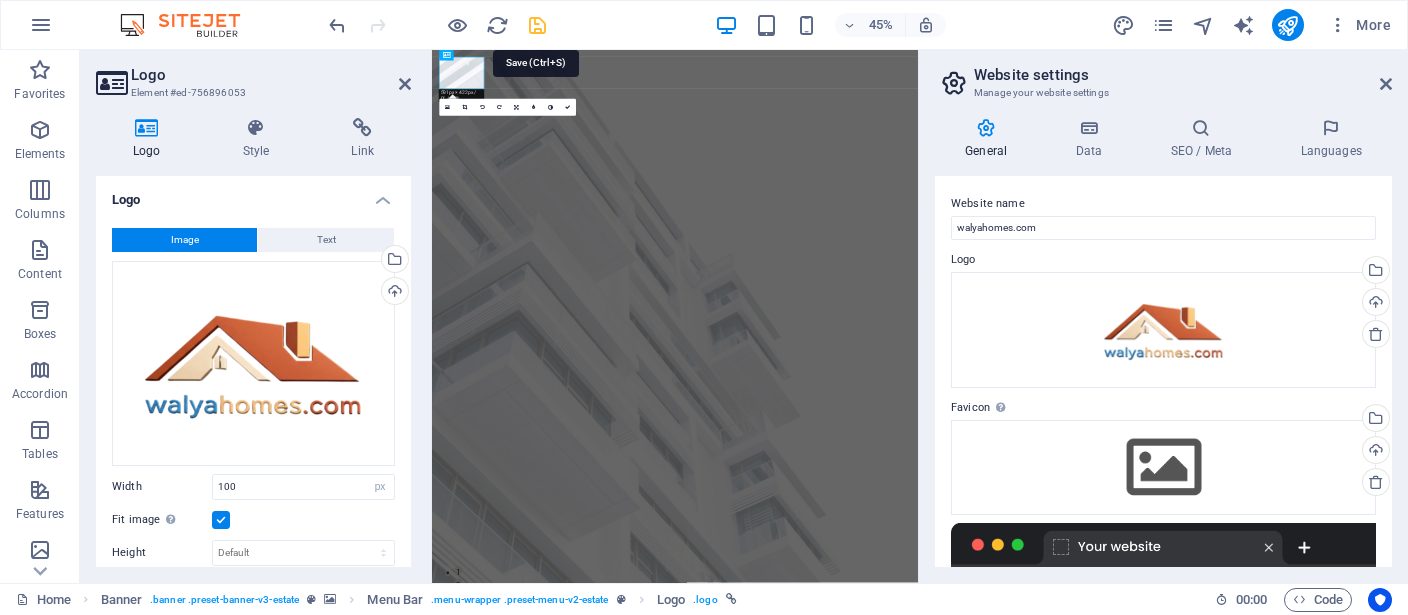 click at bounding box center [537, 25] 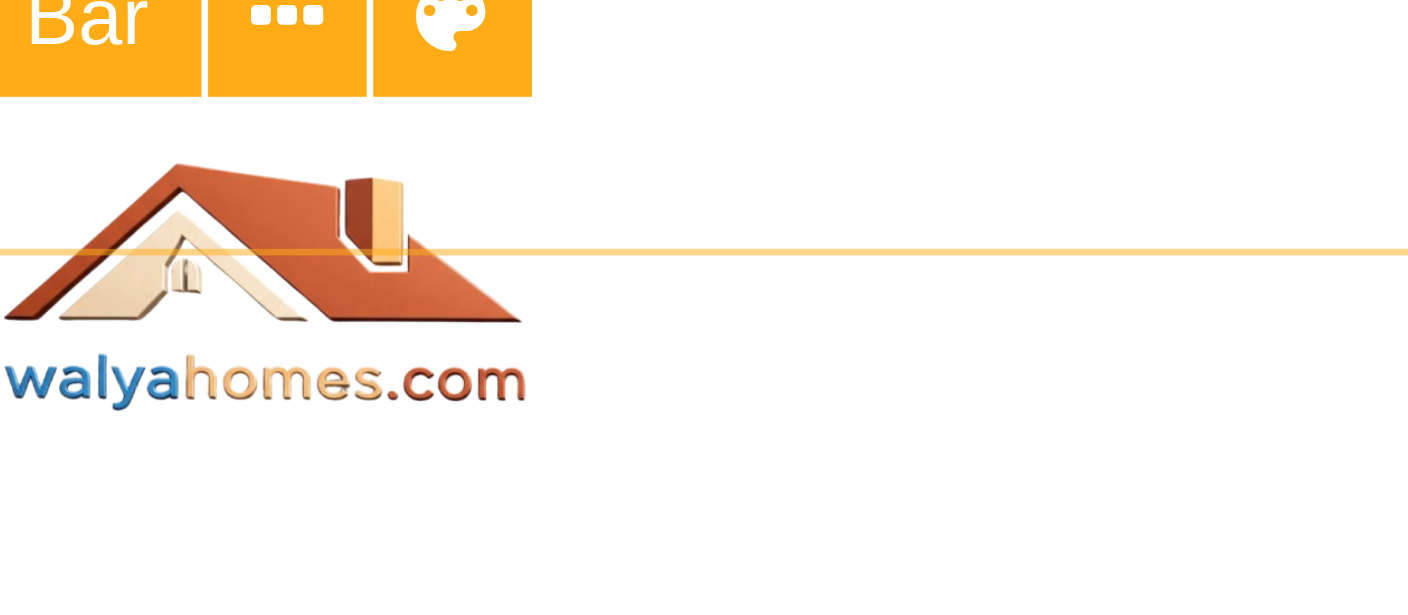 scroll, scrollTop: 211, scrollLeft: 0, axis: vertical 